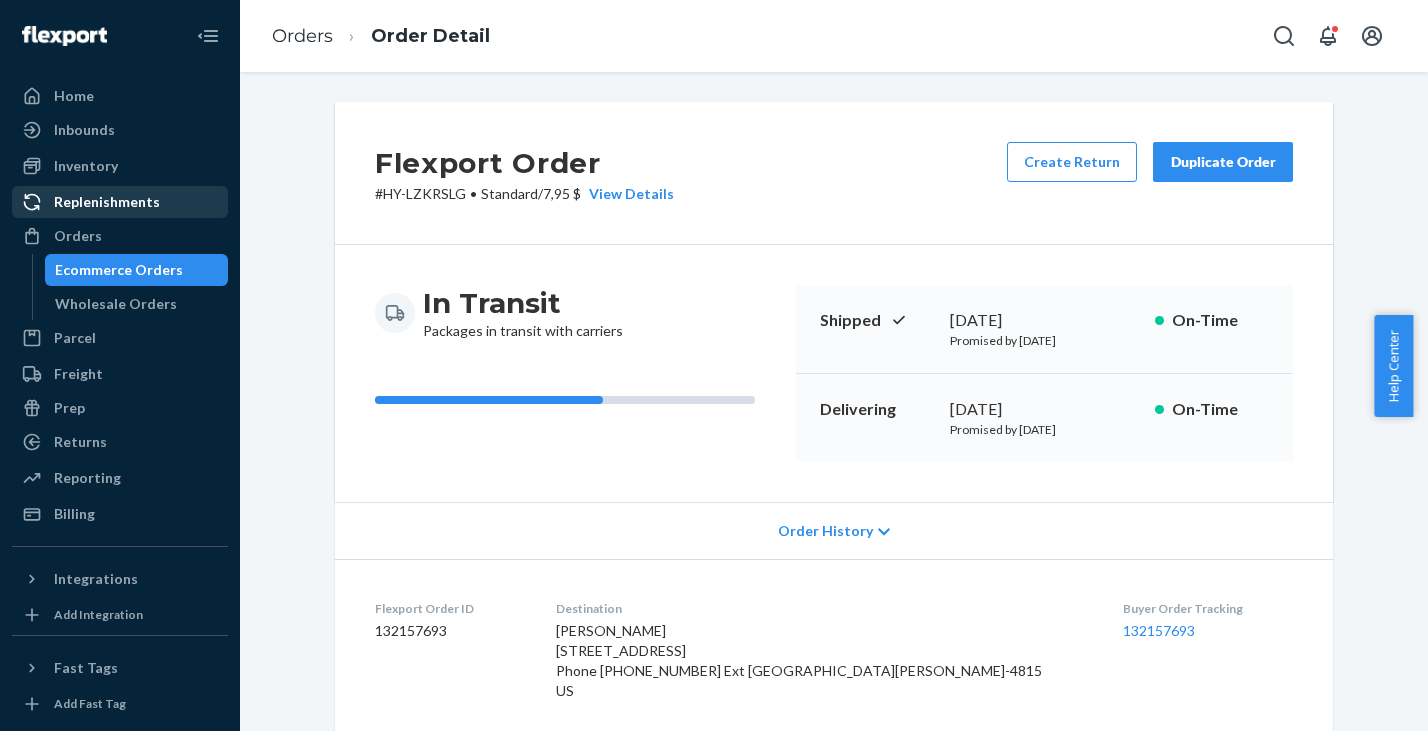 scroll, scrollTop: 0, scrollLeft: 0, axis: both 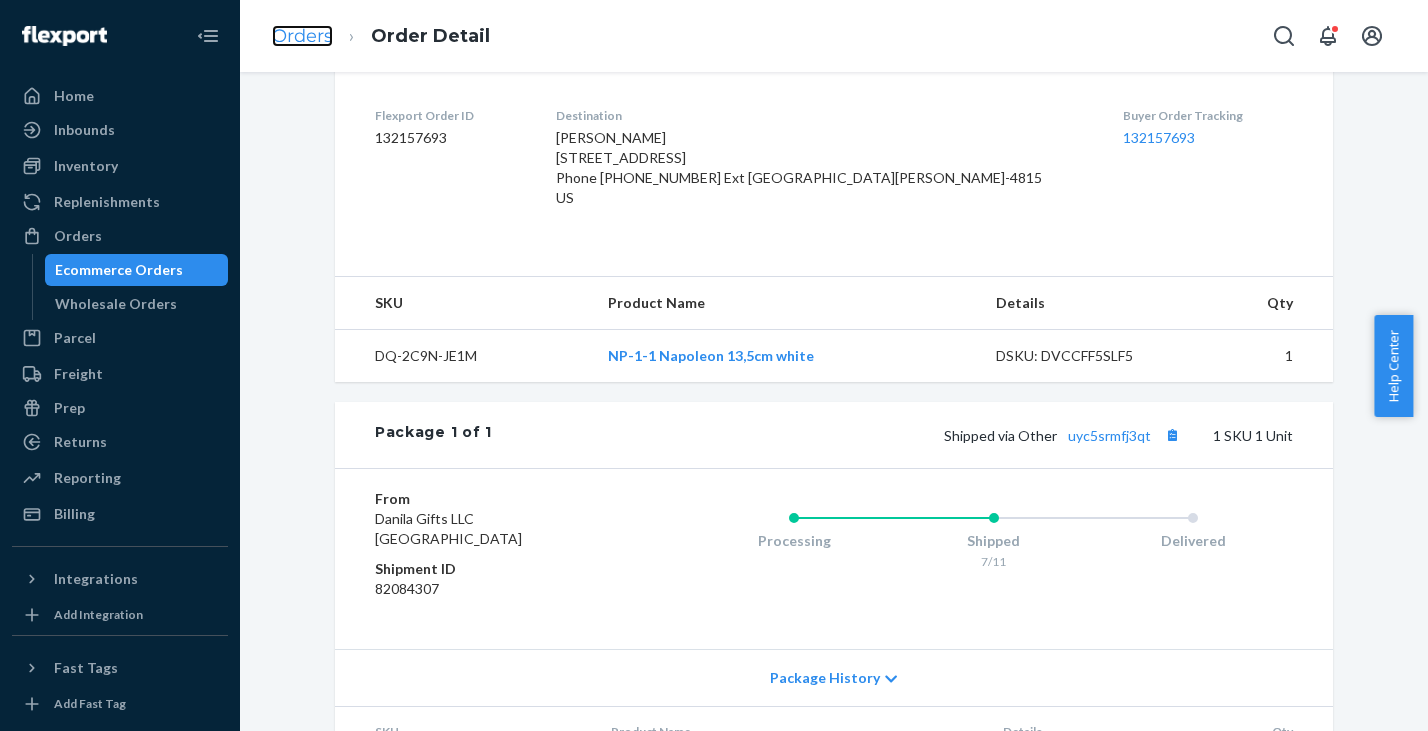 click on "Orders" at bounding box center (302, 36) 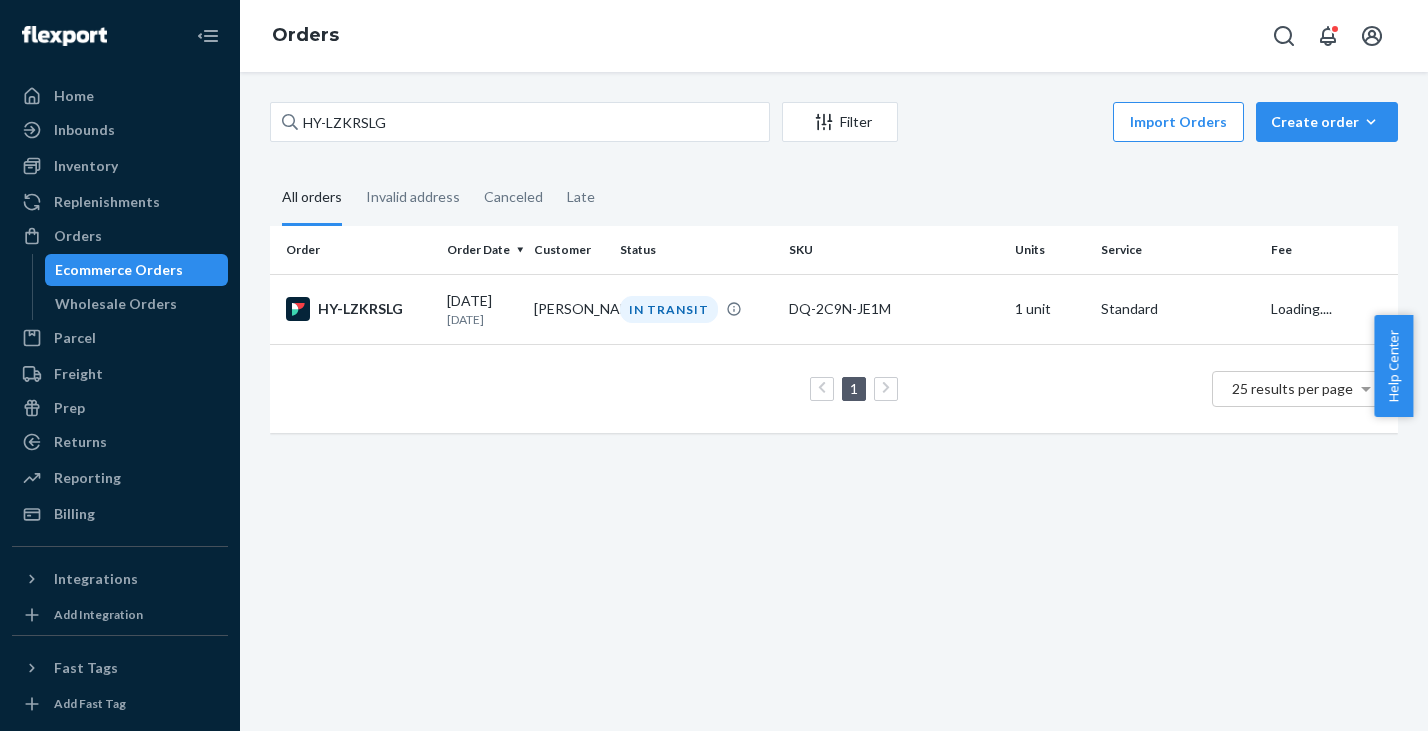 scroll, scrollTop: 0, scrollLeft: 0, axis: both 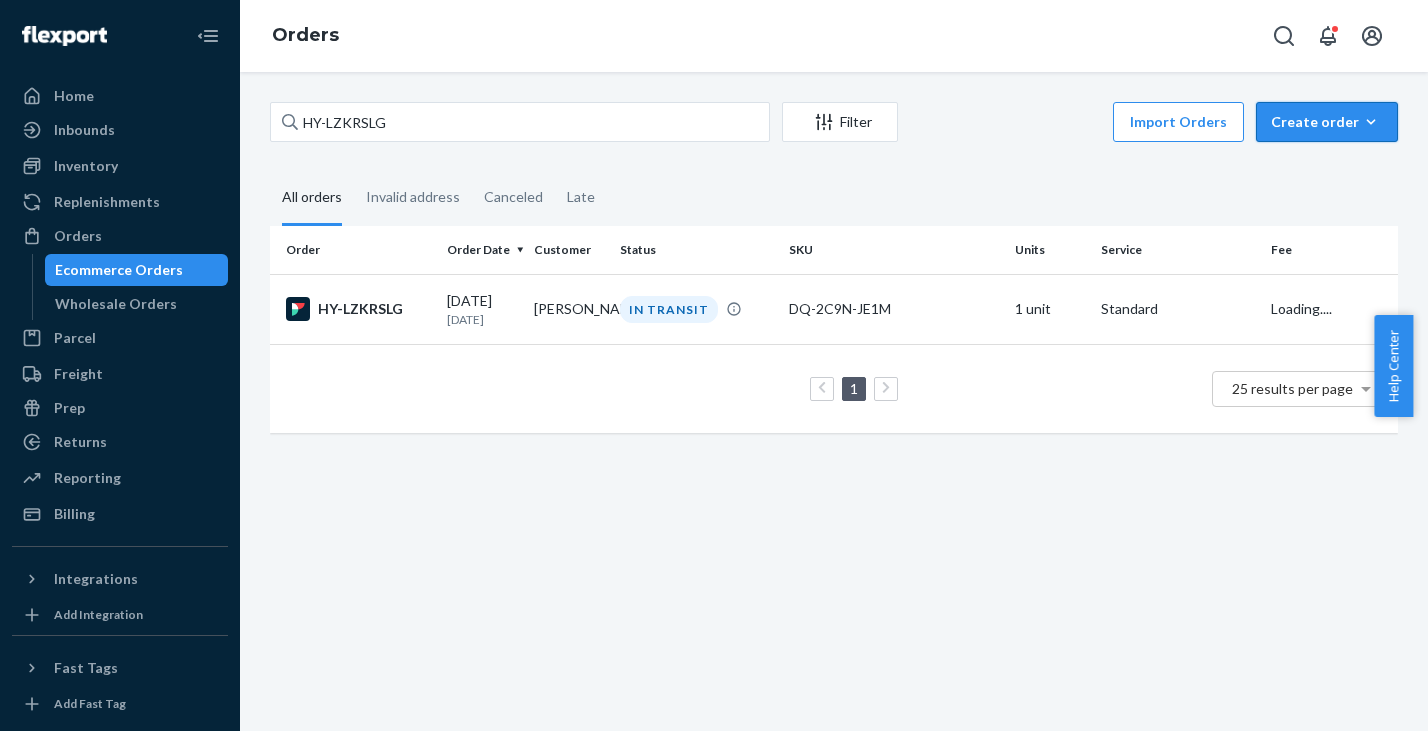 click on "Create order" at bounding box center [1327, 122] 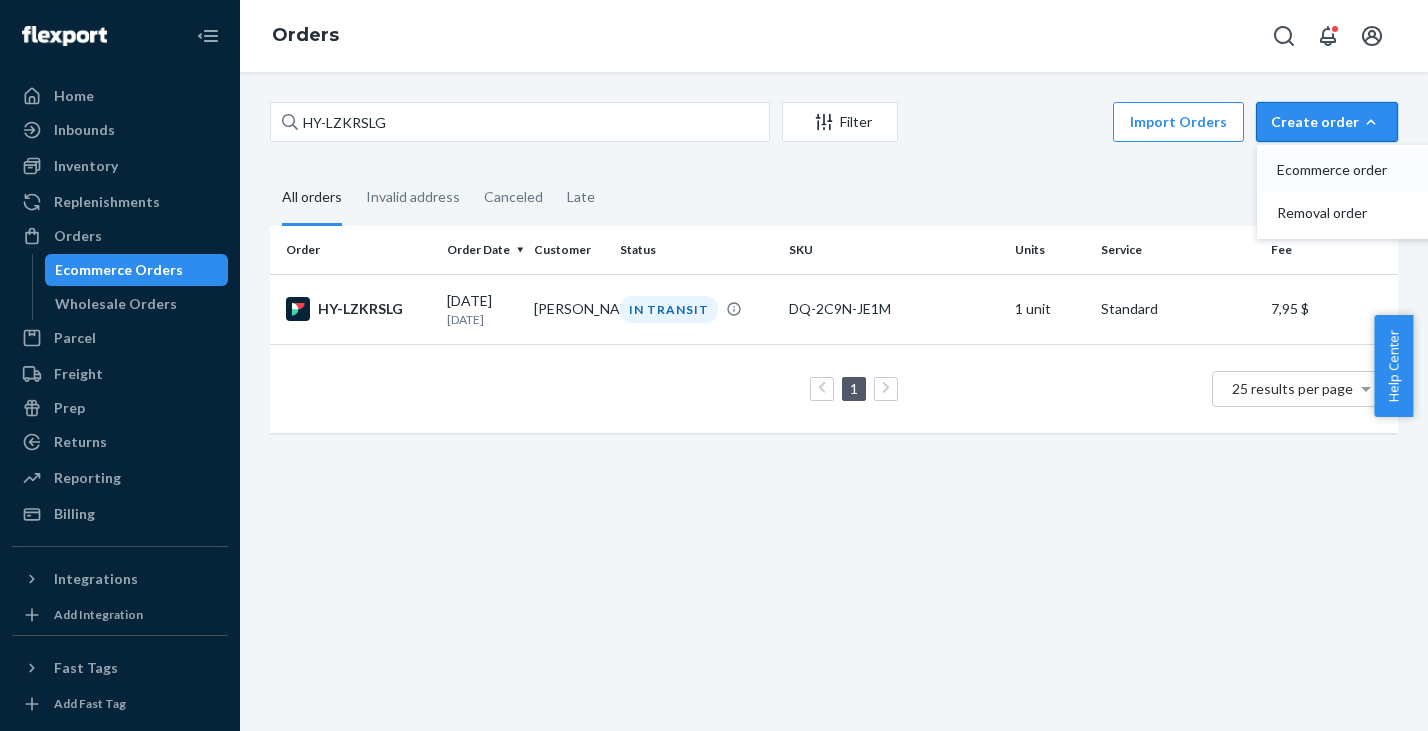 click on "Ecommerce order" at bounding box center [1339, 170] 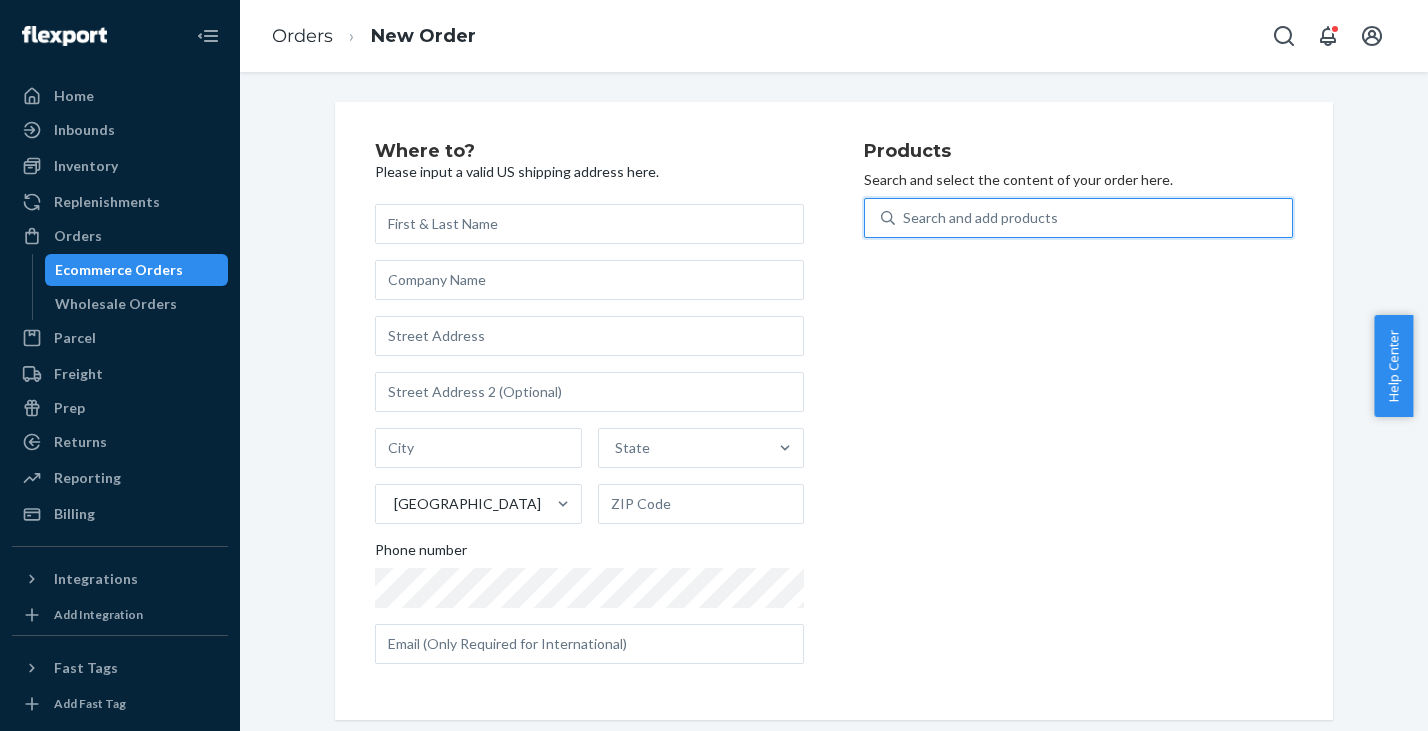 click on "Search and add products" at bounding box center (980, 218) 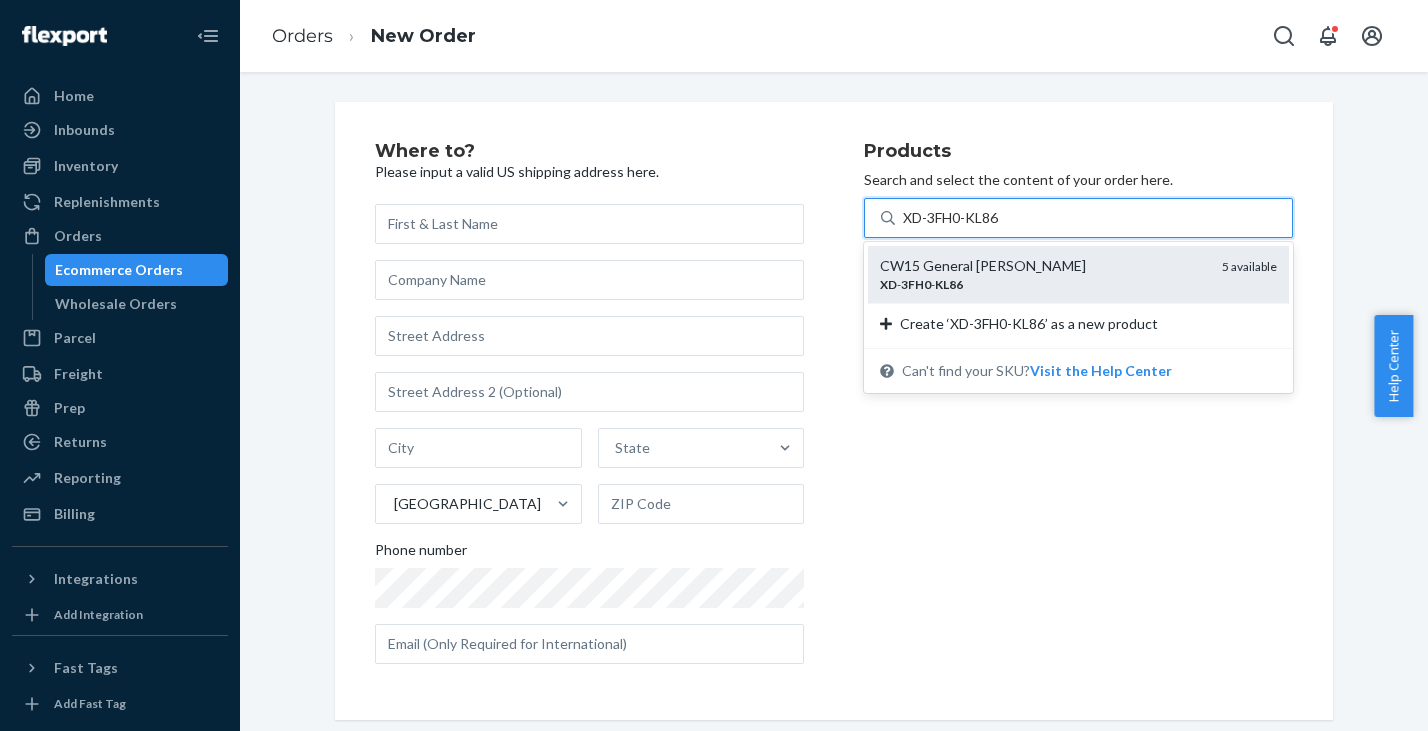 click on "CW15 General [PERSON_NAME]" at bounding box center [1043, 266] 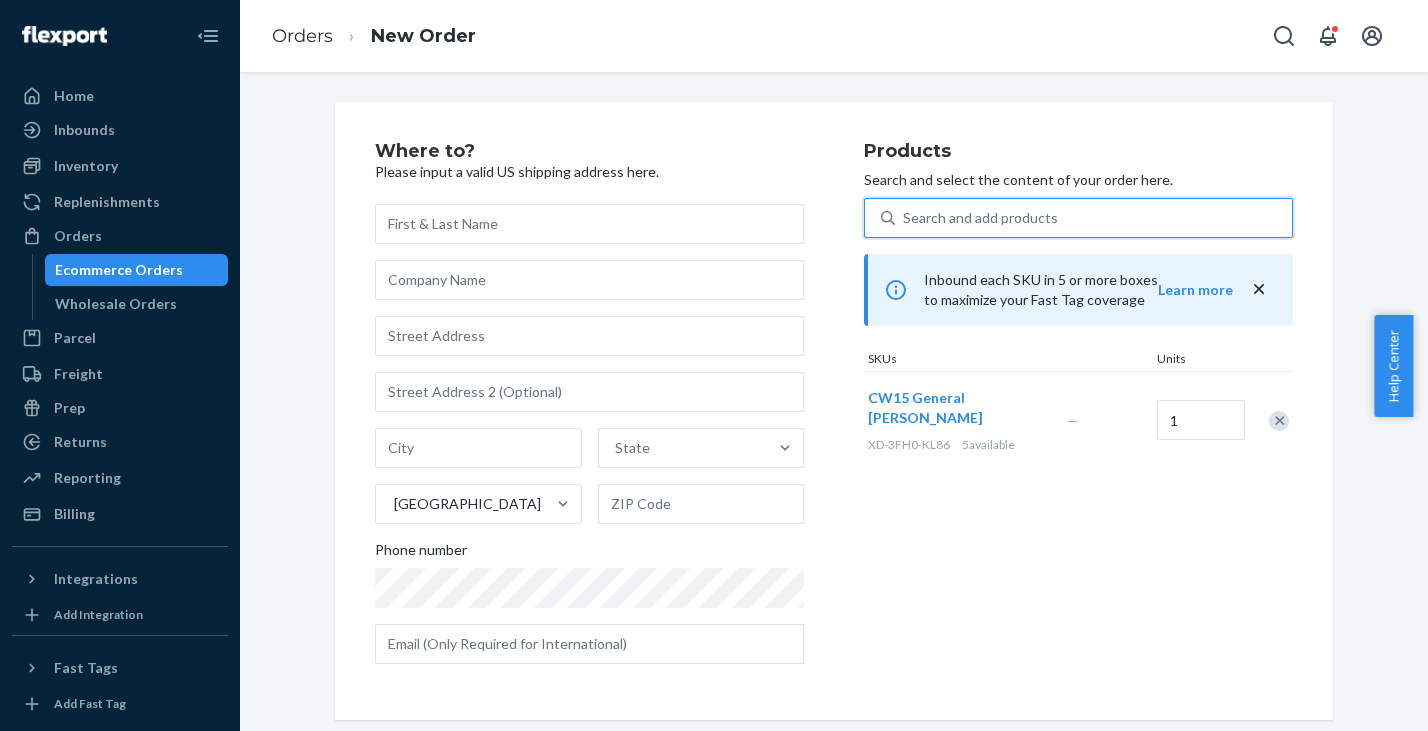 type 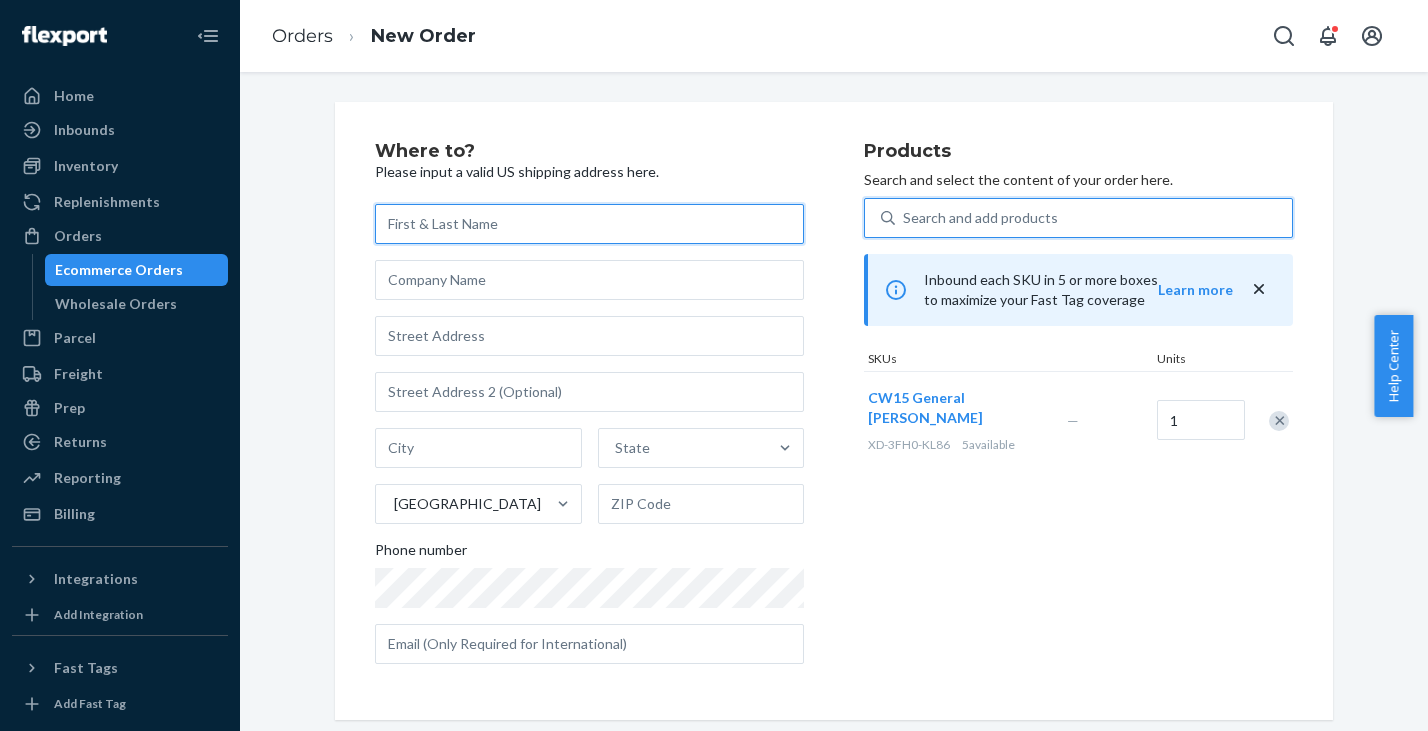 click at bounding box center [589, 224] 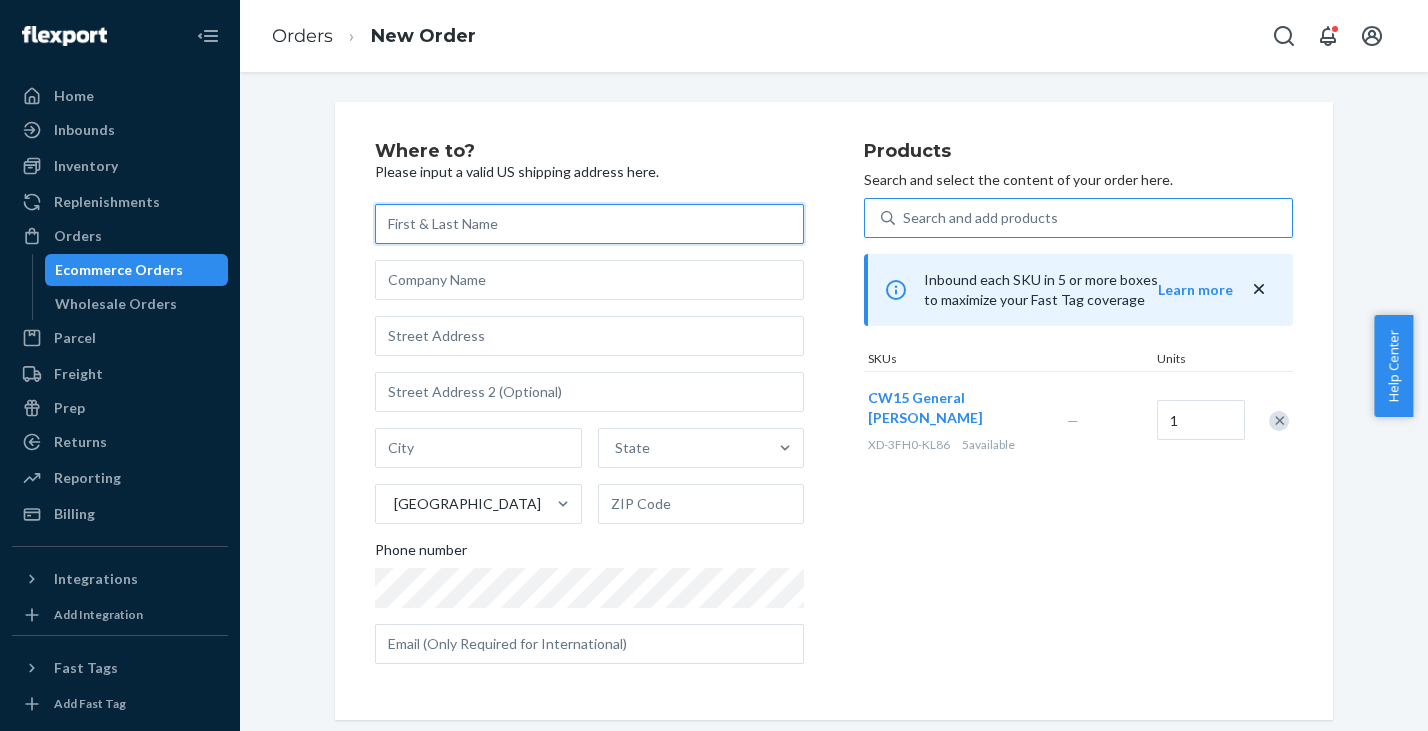 paste on "[PERSON_NAME]" 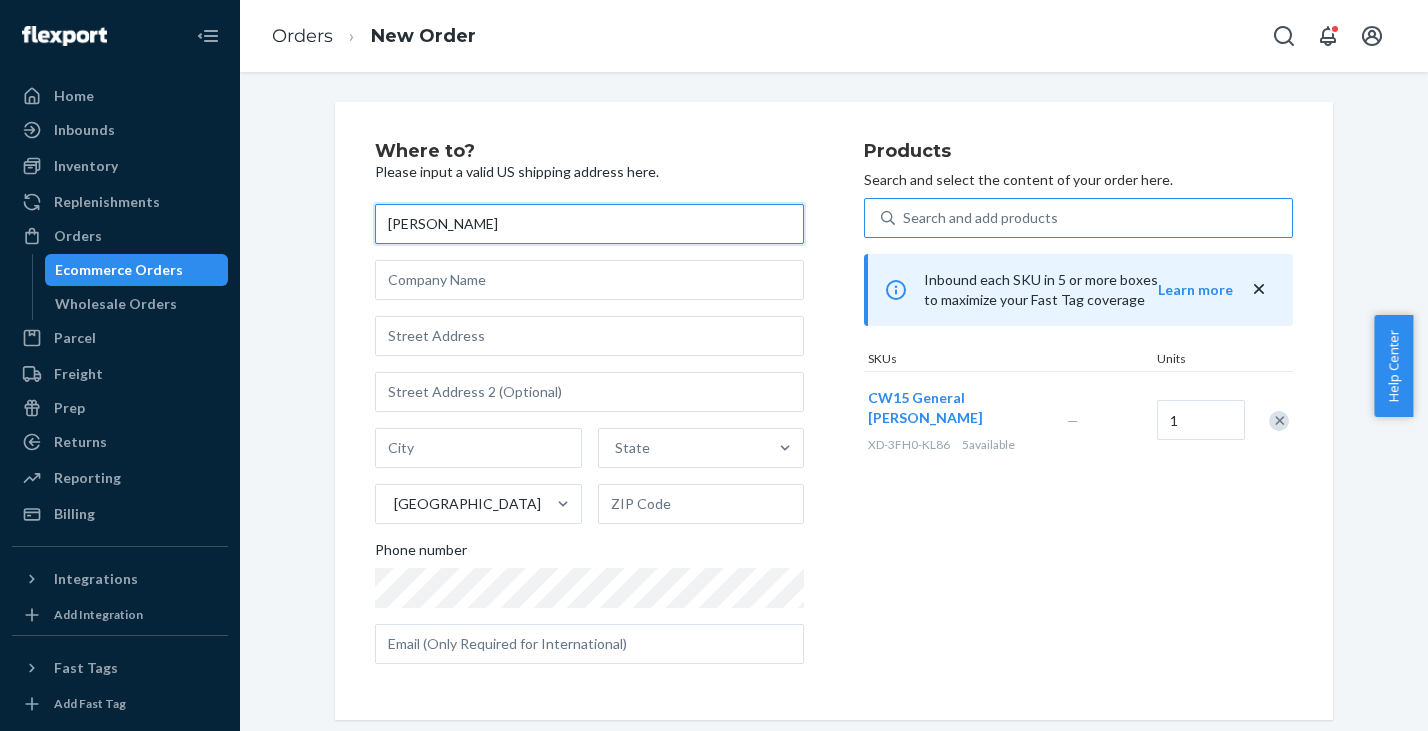 type on "[PERSON_NAME]" 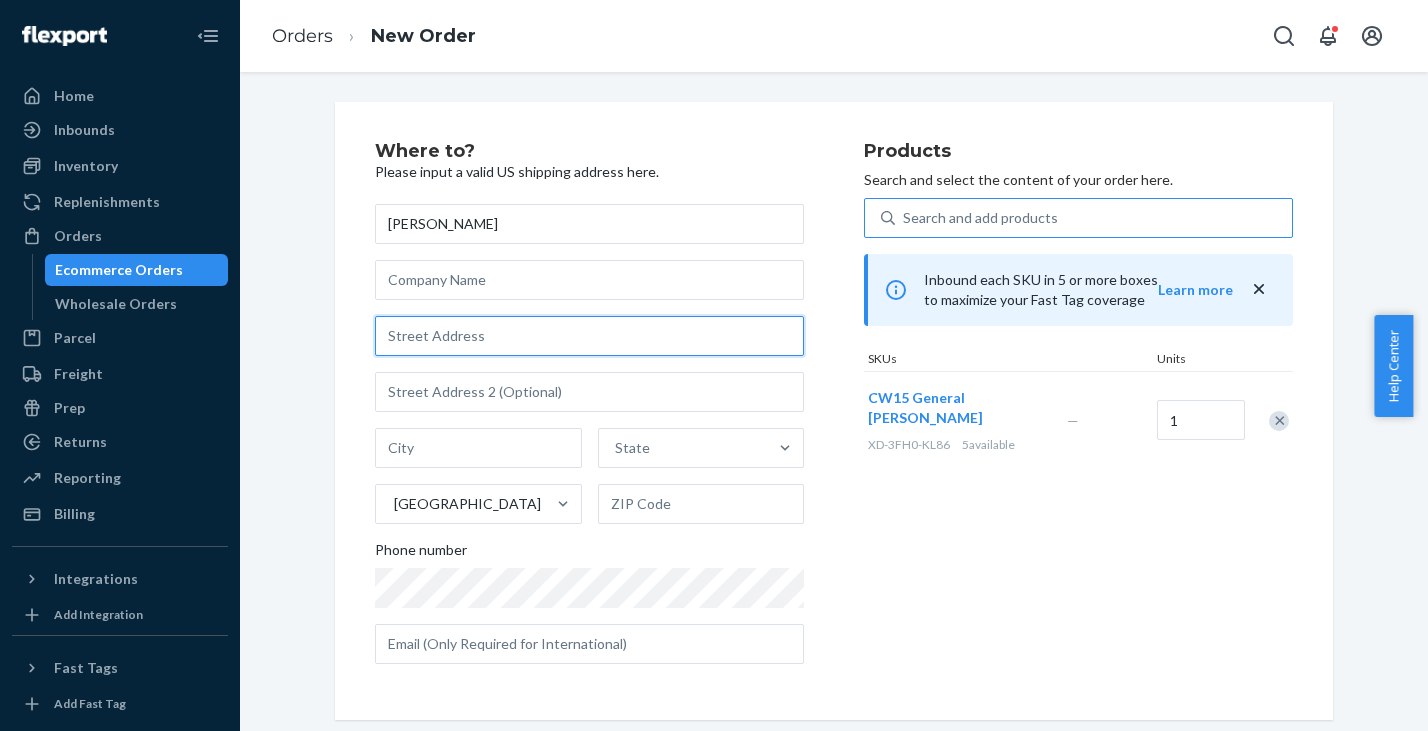 click at bounding box center (589, 336) 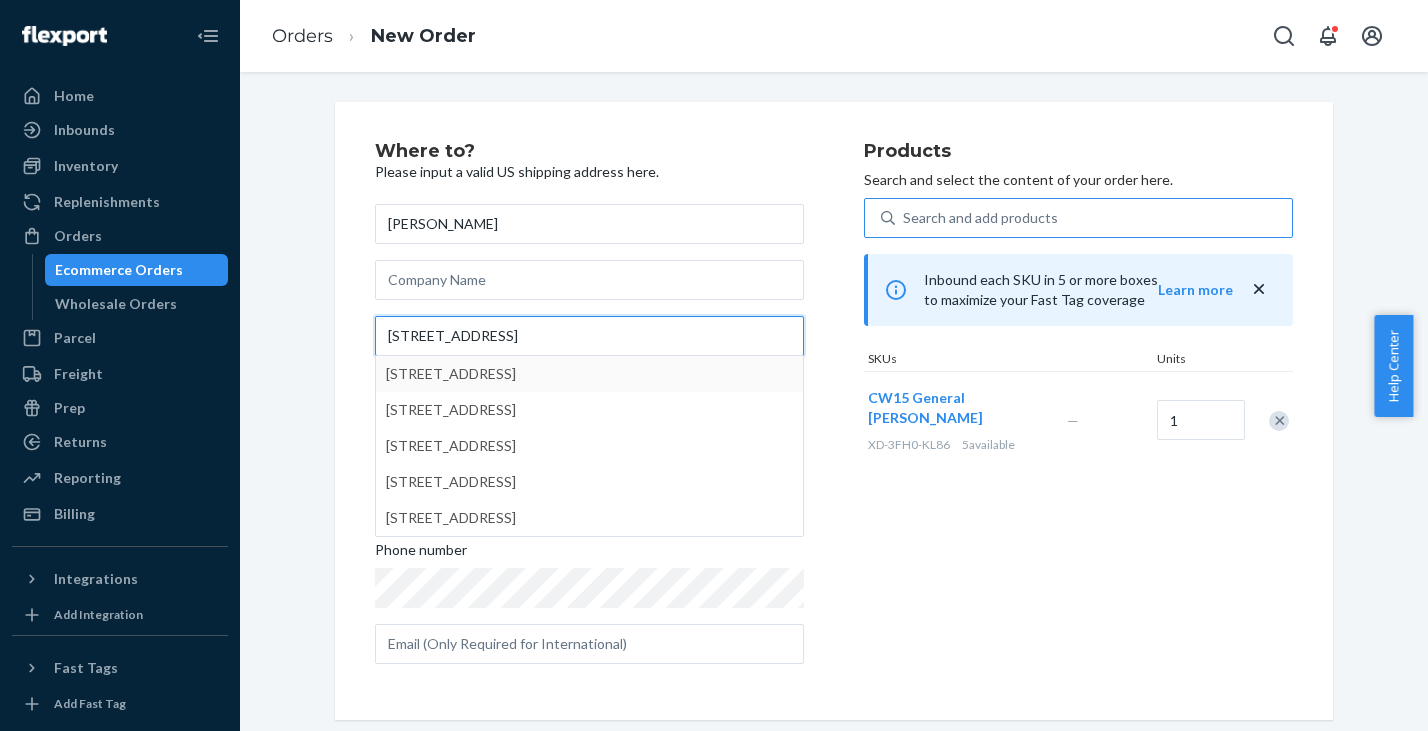type on "[STREET_ADDRESS]" 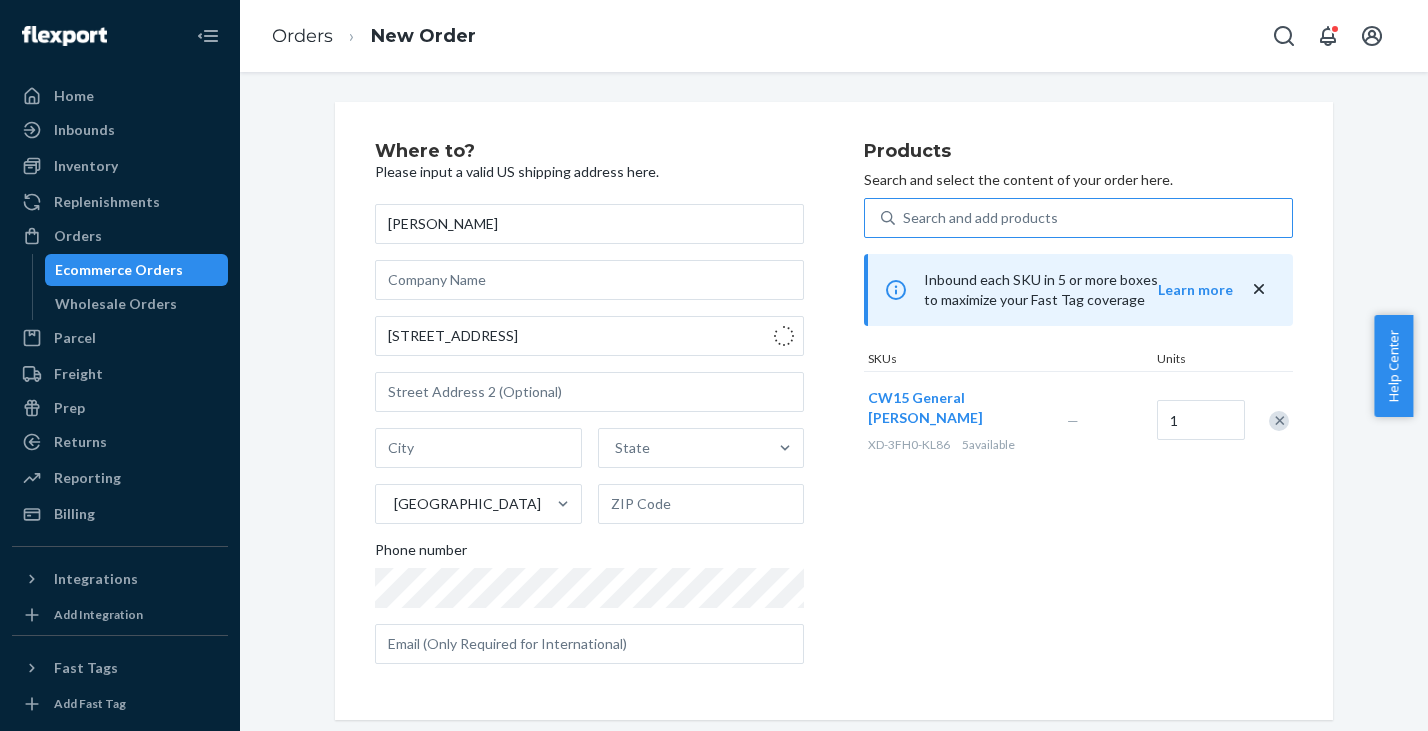 type on "[GEOGRAPHIC_DATA]" 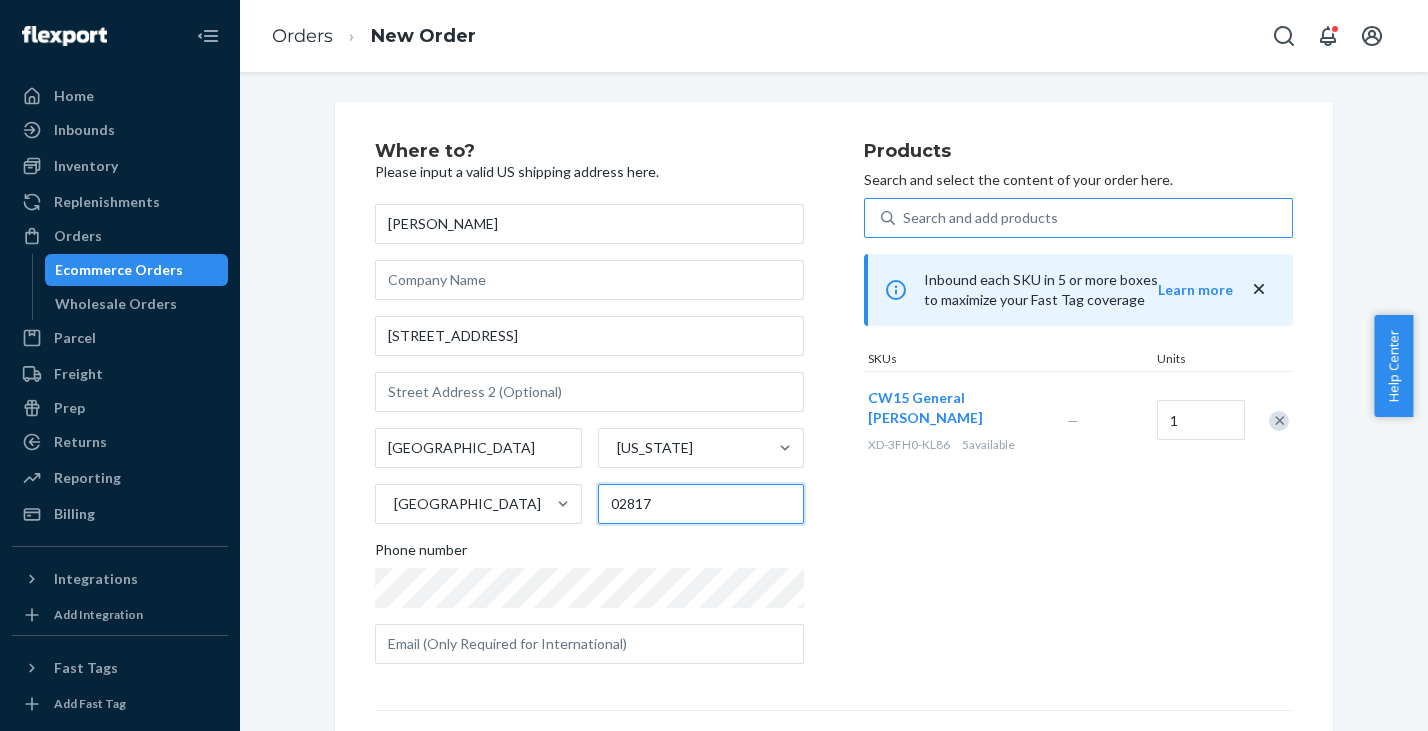 drag, startPoint x: 612, startPoint y: 504, endPoint x: 514, endPoint y: 480, distance: 100.89599 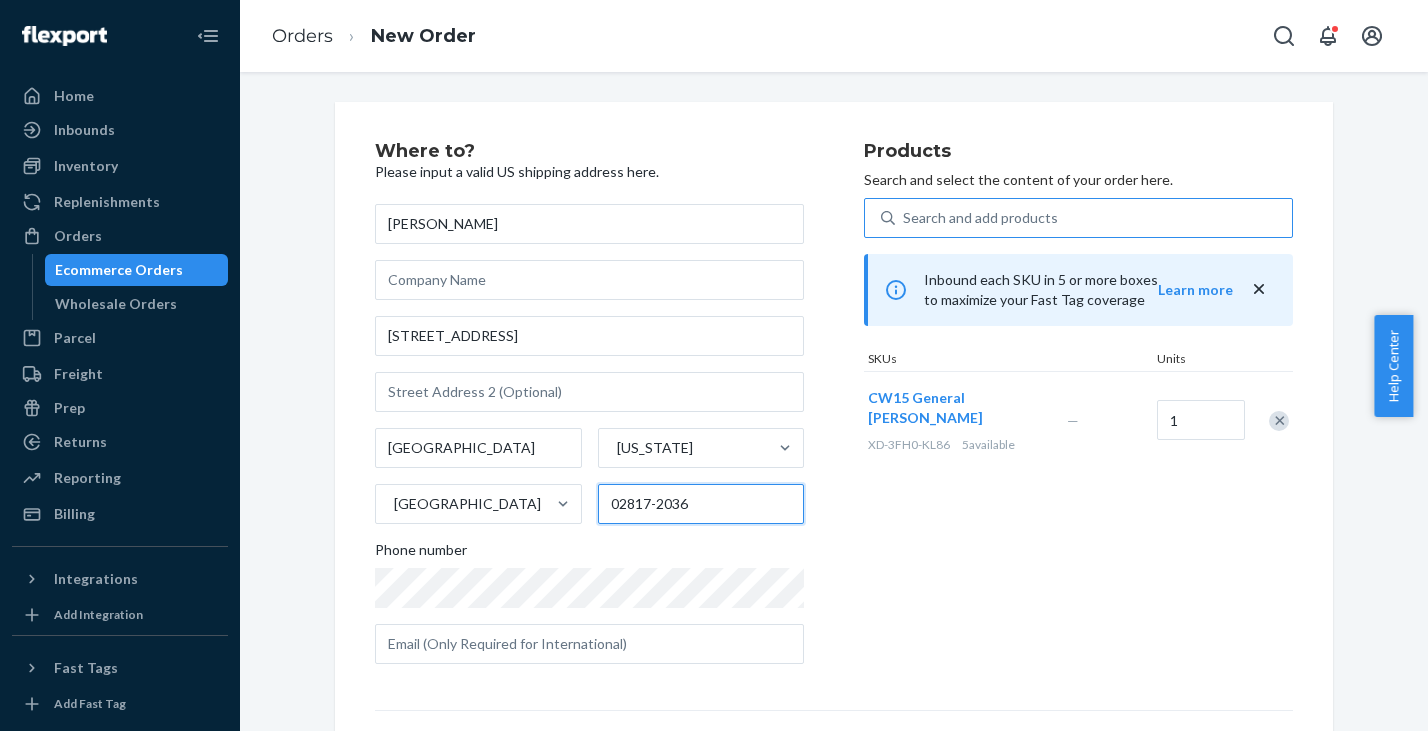 type on "02817-2036" 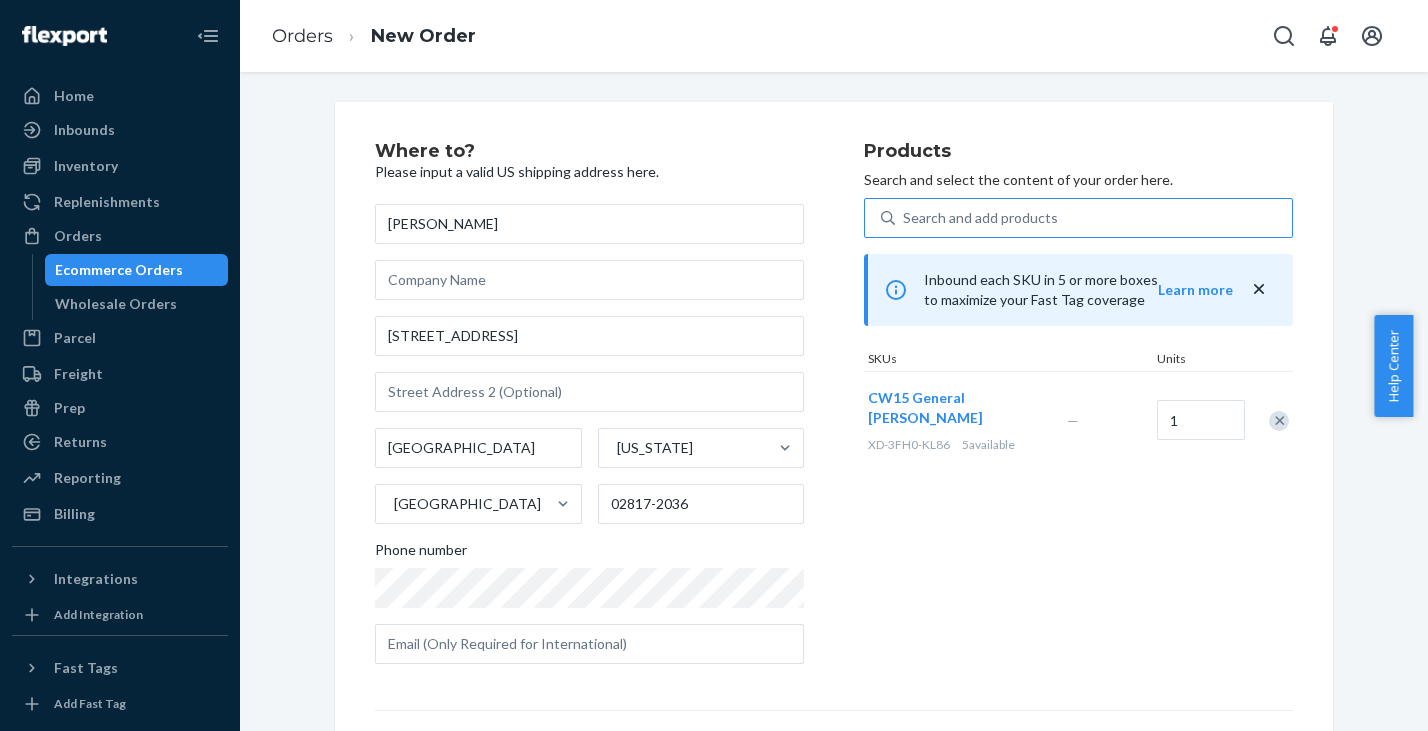click on "Products Search and select the content of your order here. Search and add products Inbound each SKU in 5 or more boxes to maximize your Fast Tag coverage Learn more SKUs Units CW15 General [PERSON_NAME] XD-3FH0-KL86 5  available — 1" at bounding box center (1078, 411) 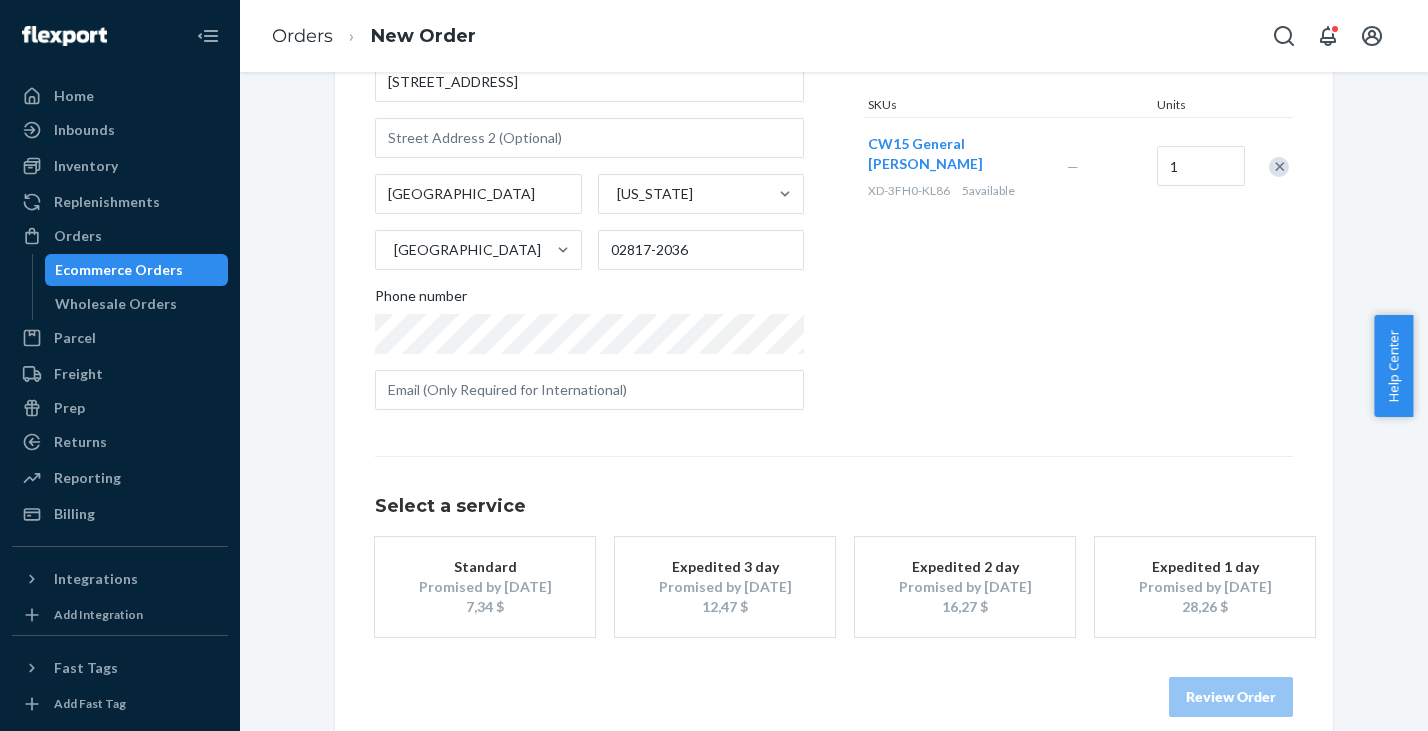 scroll, scrollTop: 272, scrollLeft: 0, axis: vertical 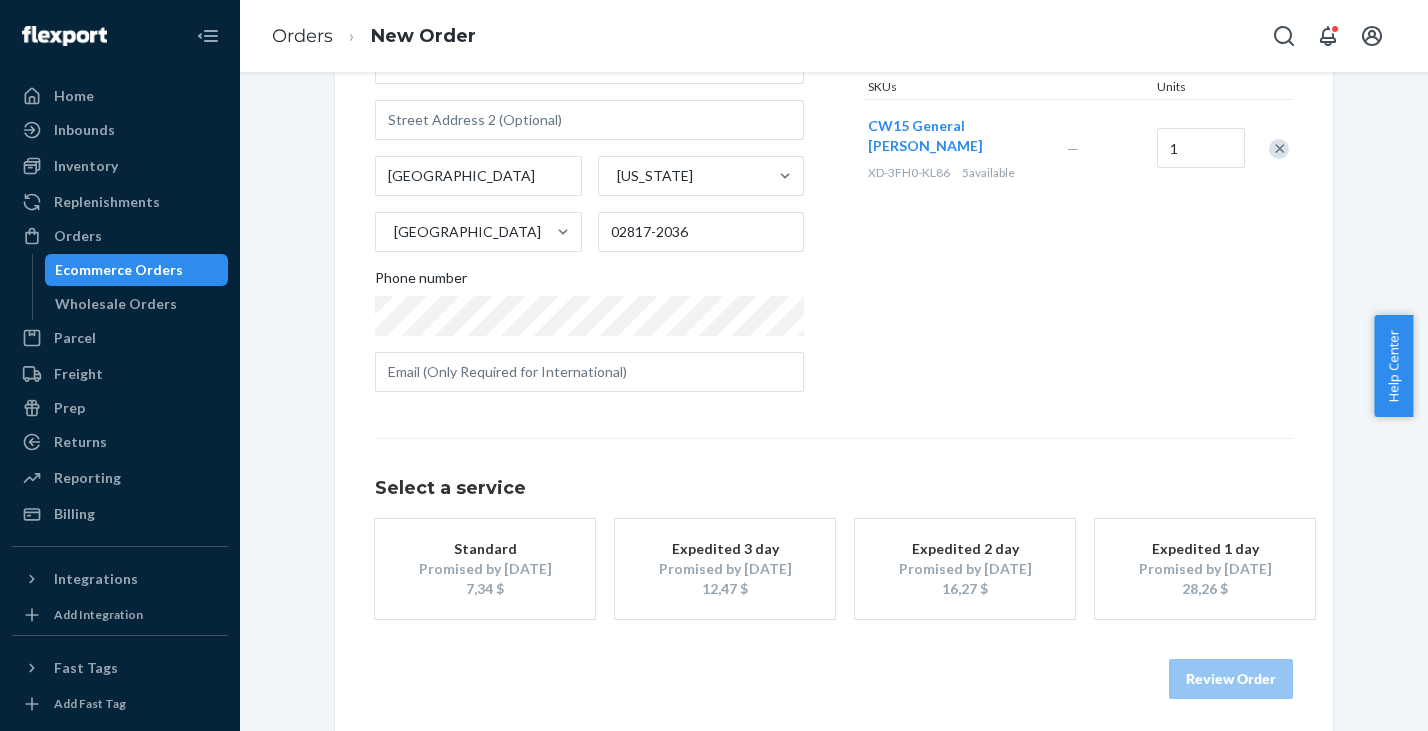 click on "Promised by [DATE]" at bounding box center [485, 569] 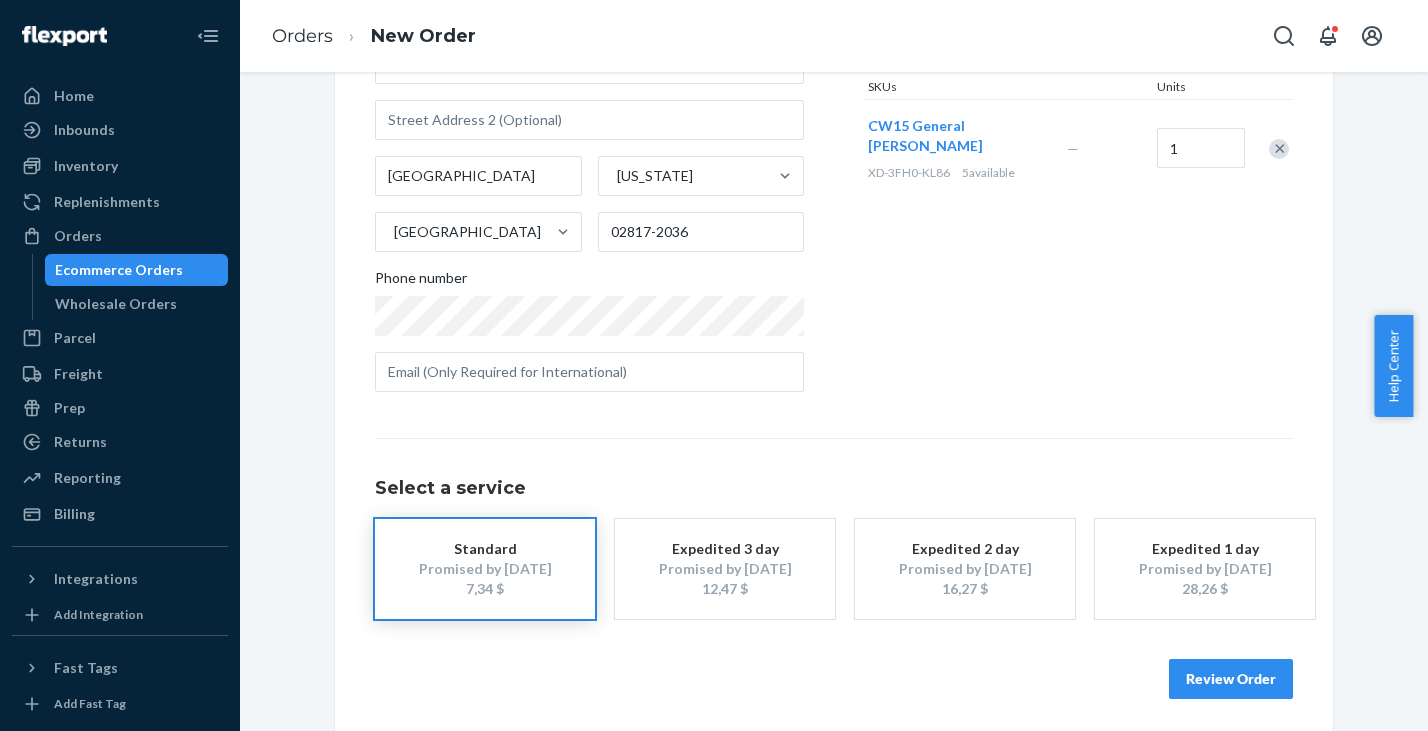 click on "Review Order" at bounding box center [1231, 679] 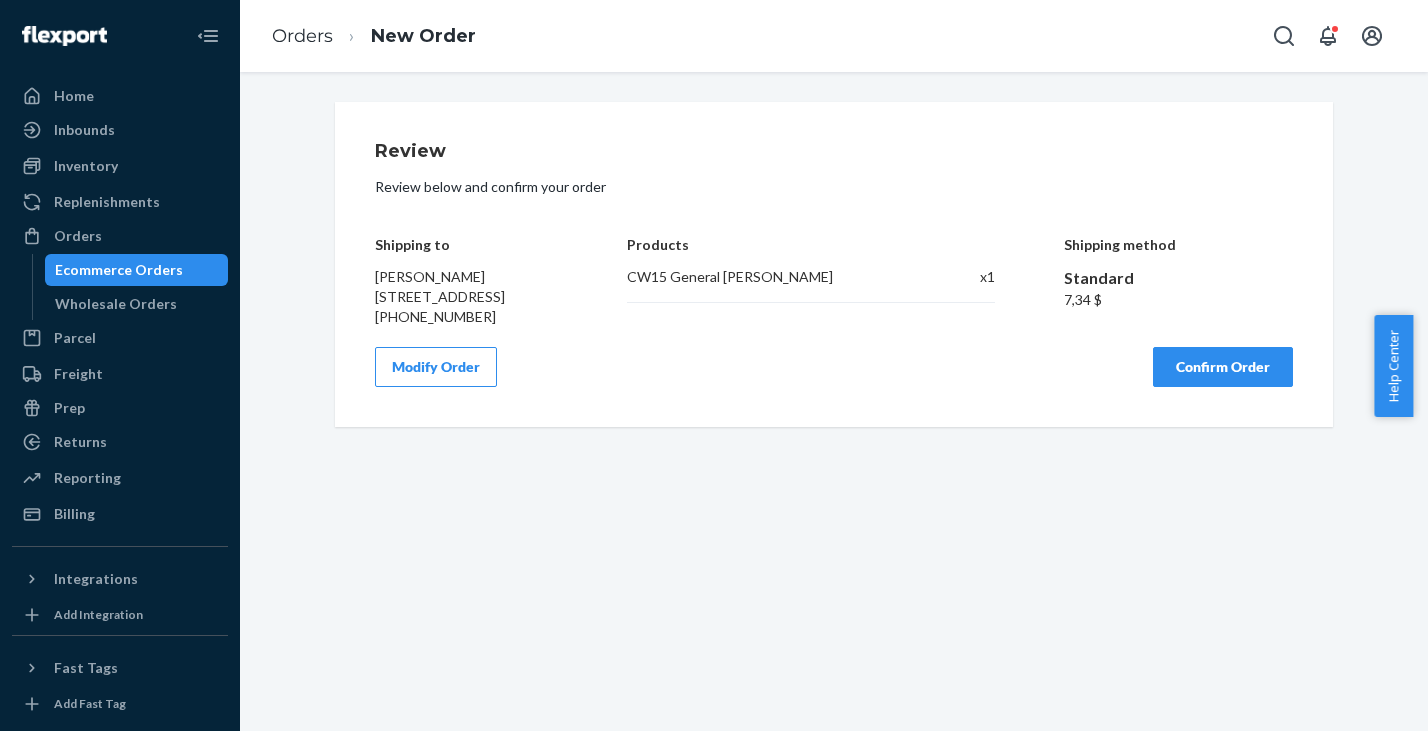 scroll, scrollTop: 0, scrollLeft: 0, axis: both 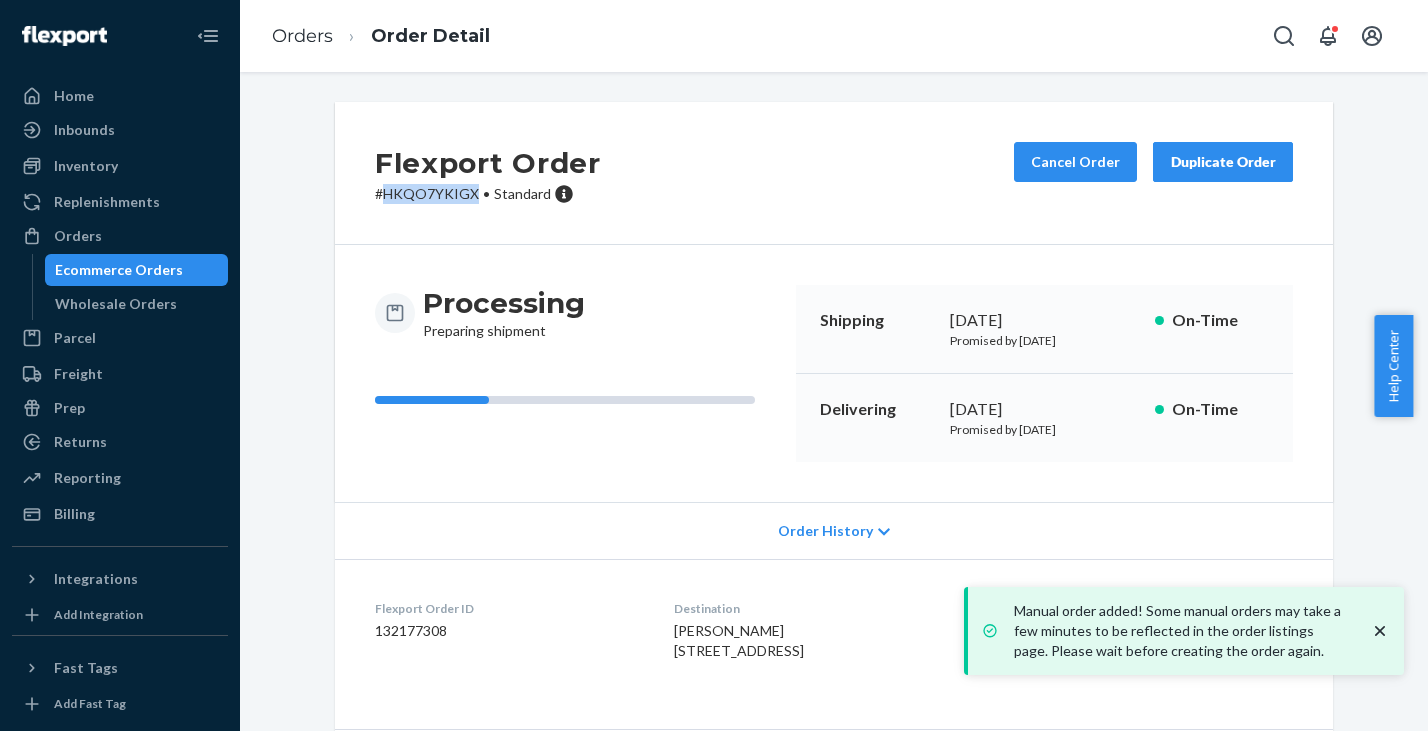 drag, startPoint x: 376, startPoint y: 193, endPoint x: 468, endPoint y: 195, distance: 92.021736 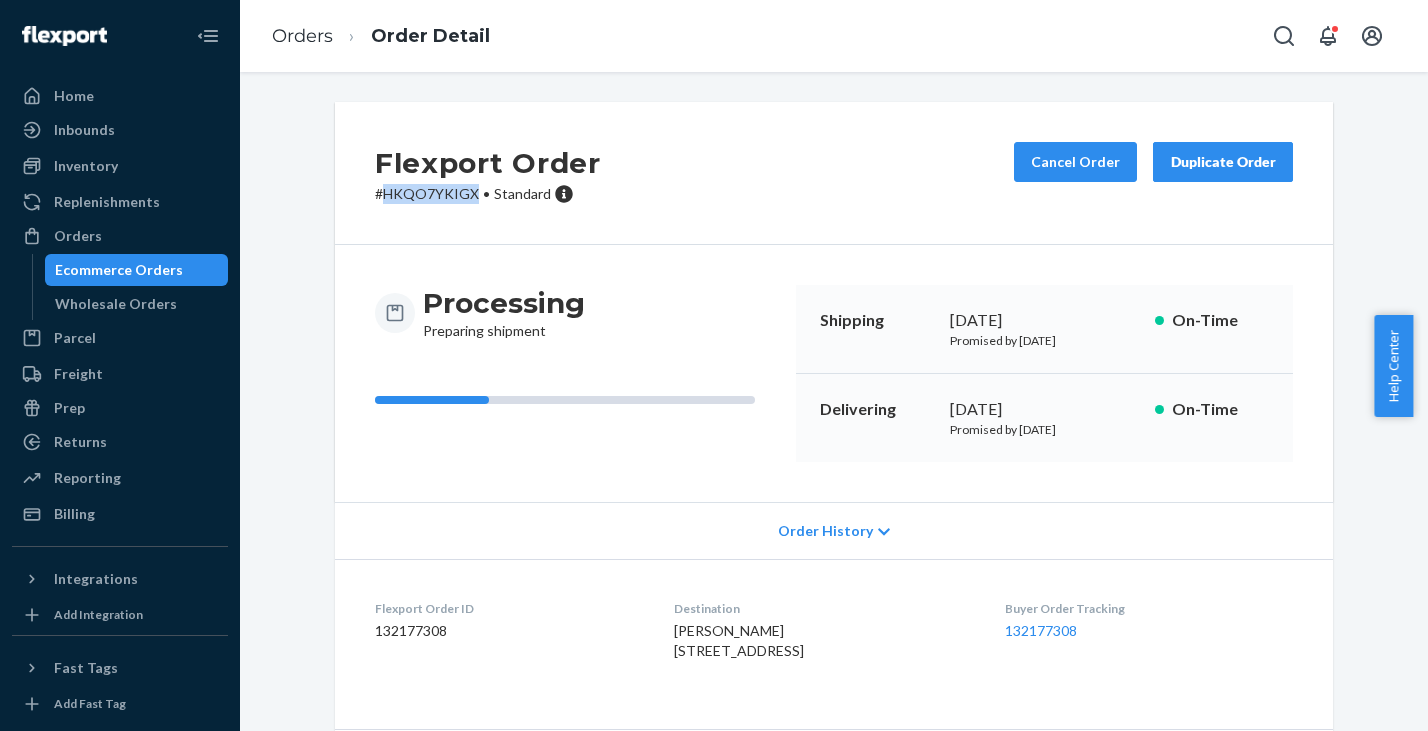 copy on "HKQO7YKIGX" 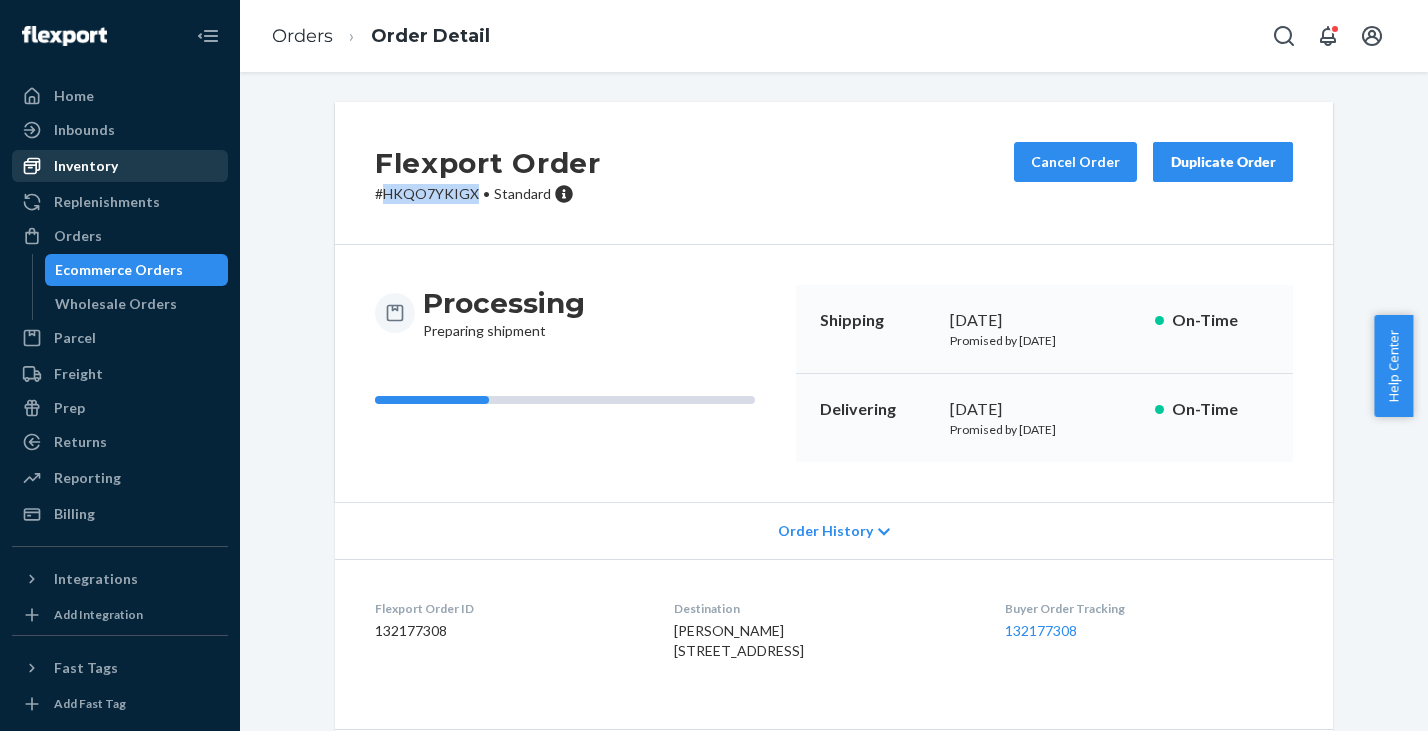 click on "Inventory" at bounding box center (86, 166) 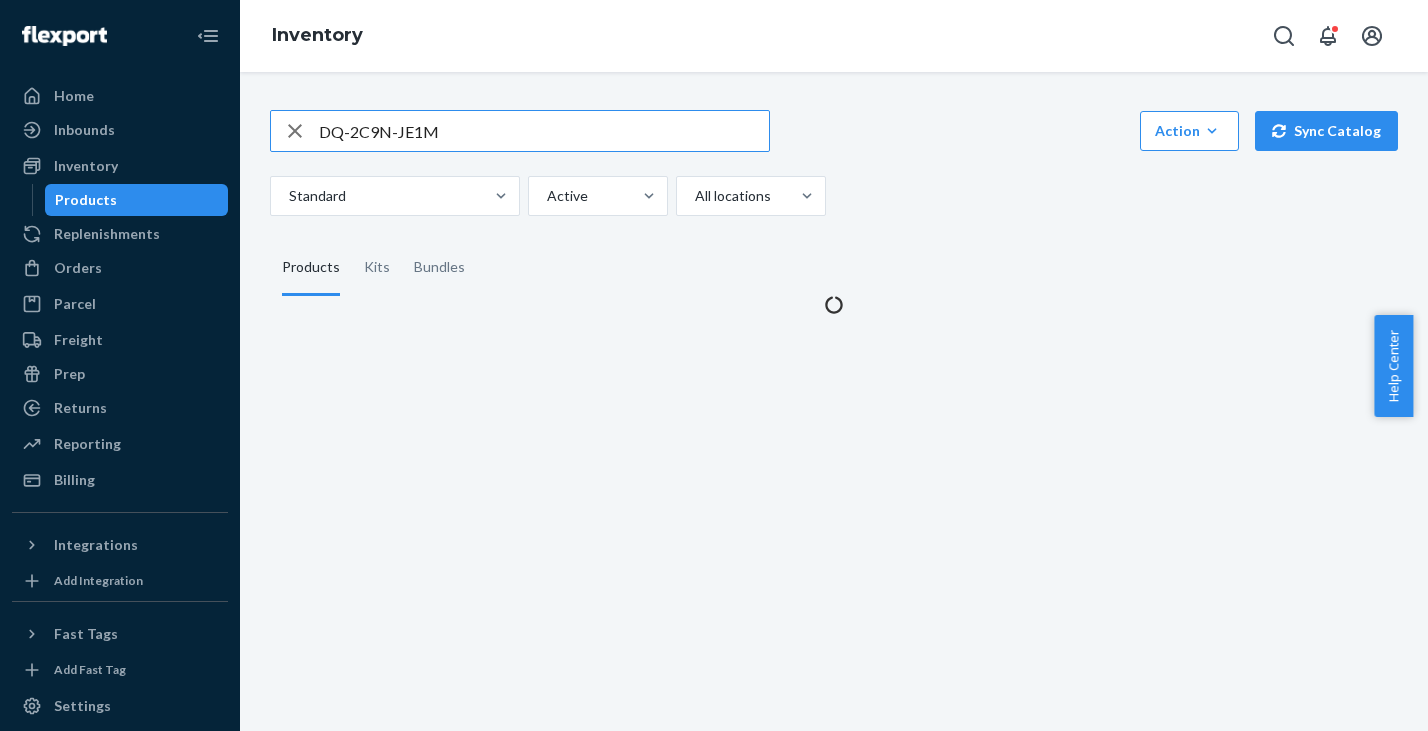 drag, startPoint x: 461, startPoint y: 132, endPoint x: 283, endPoint y: 110, distance: 179.3544 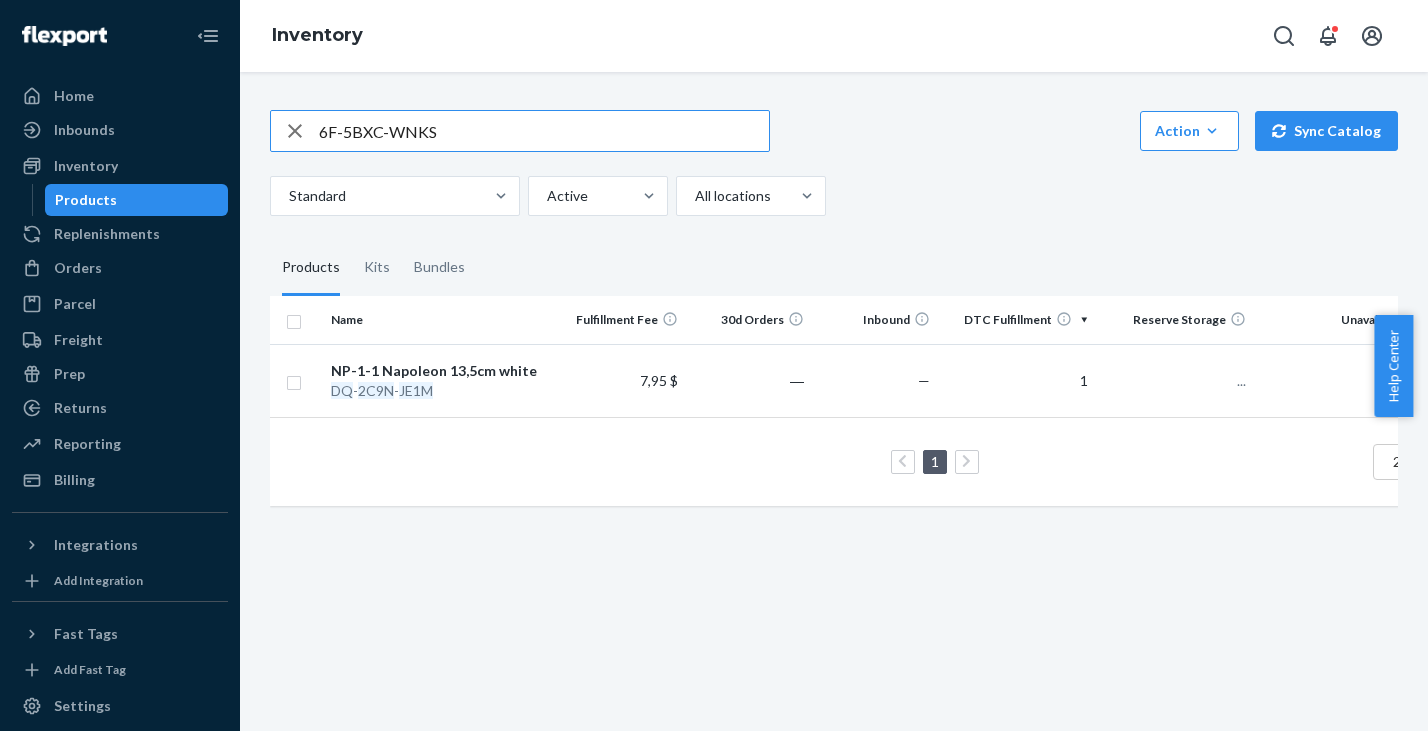 type on "6F-5BXC-WNKS" 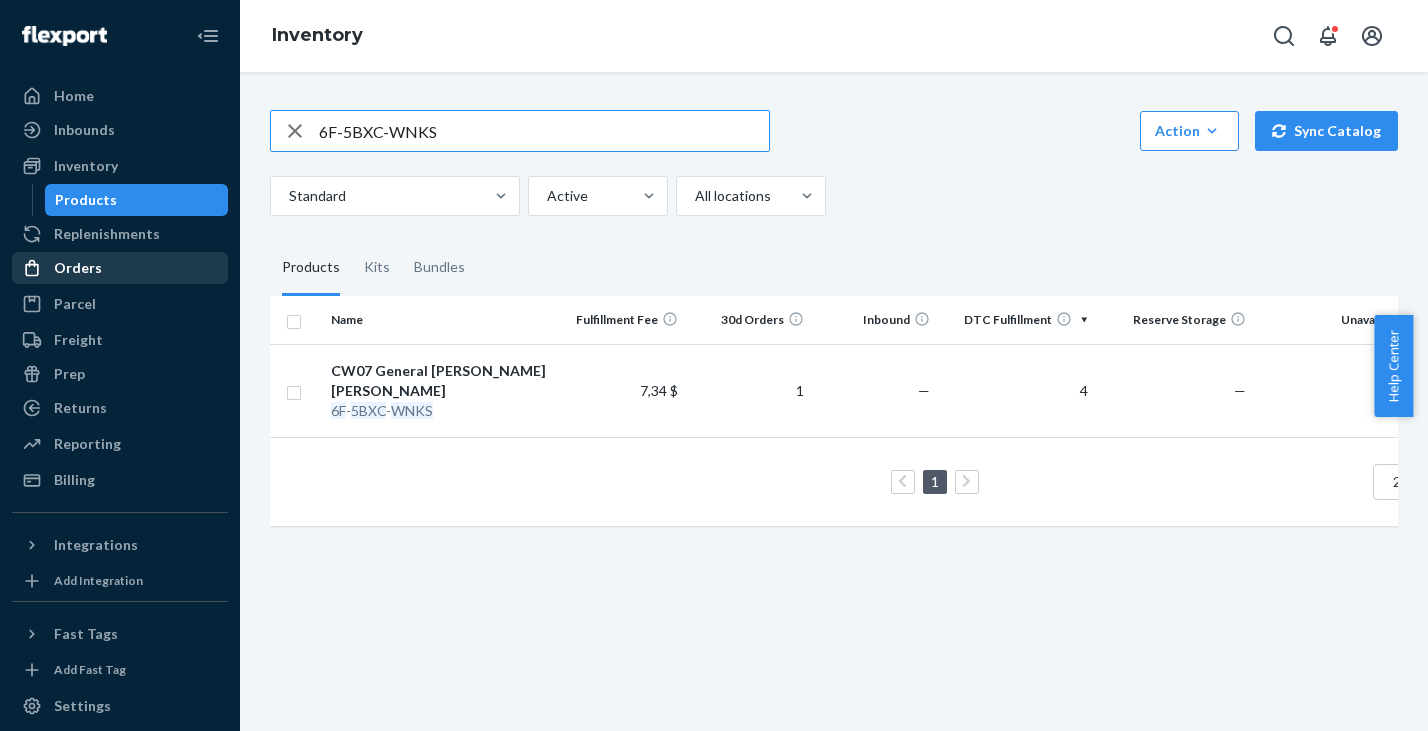 click on "Orders" at bounding box center (78, 268) 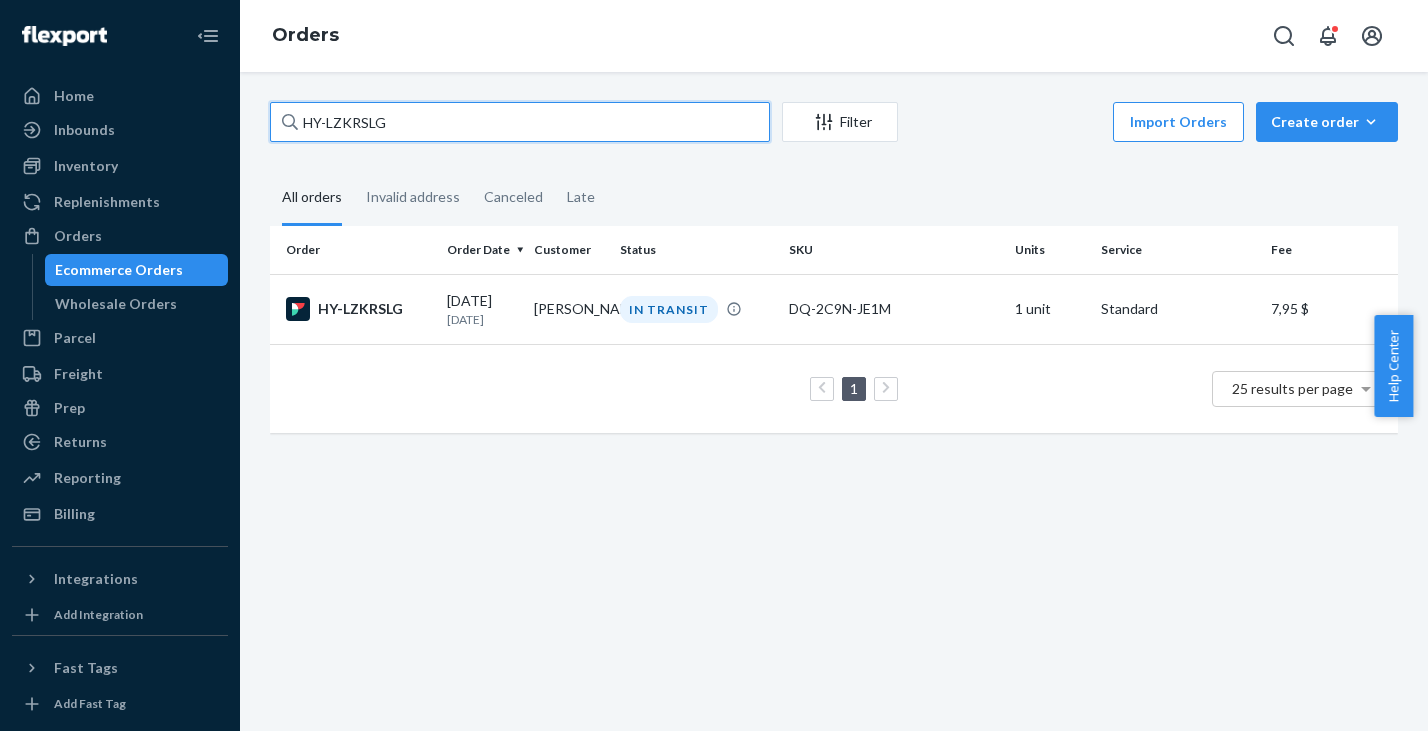 drag, startPoint x: 381, startPoint y: 122, endPoint x: 219, endPoint y: 98, distance: 163.76813 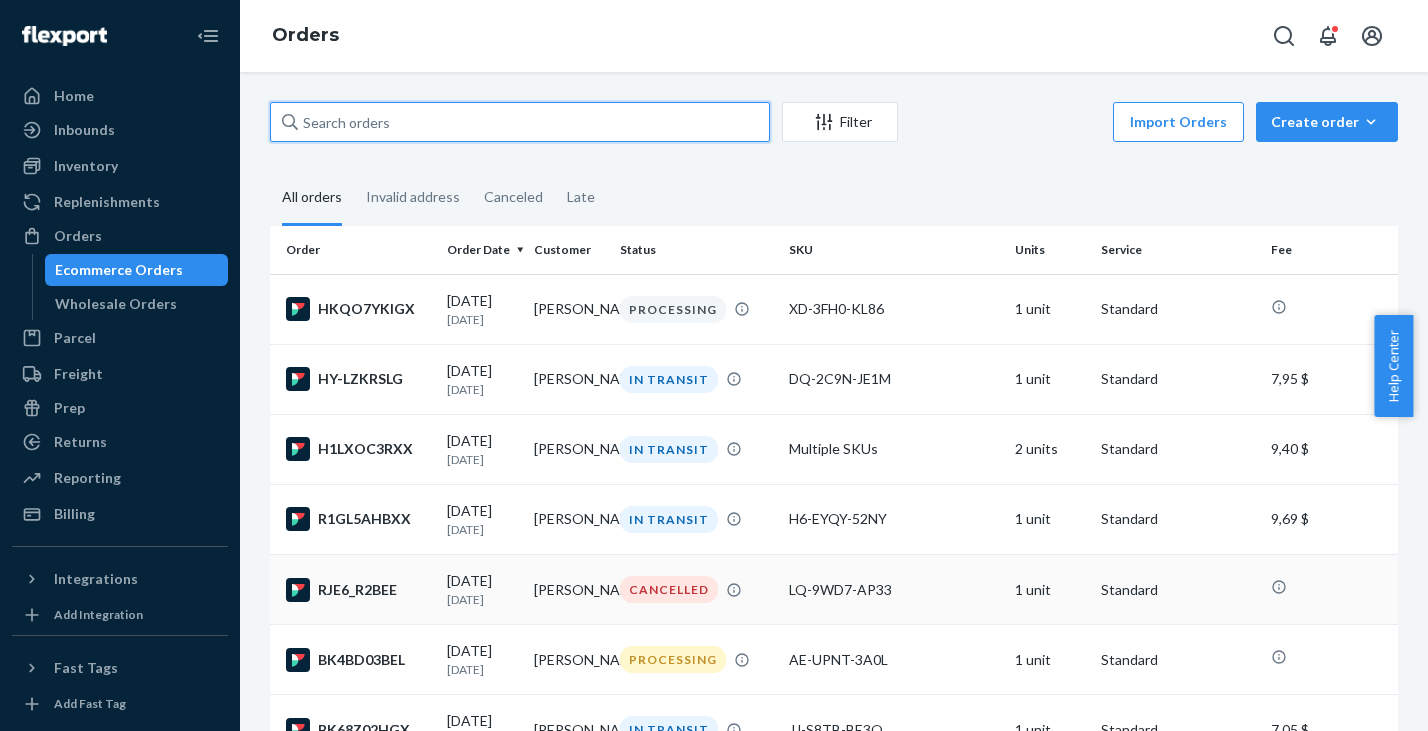 type 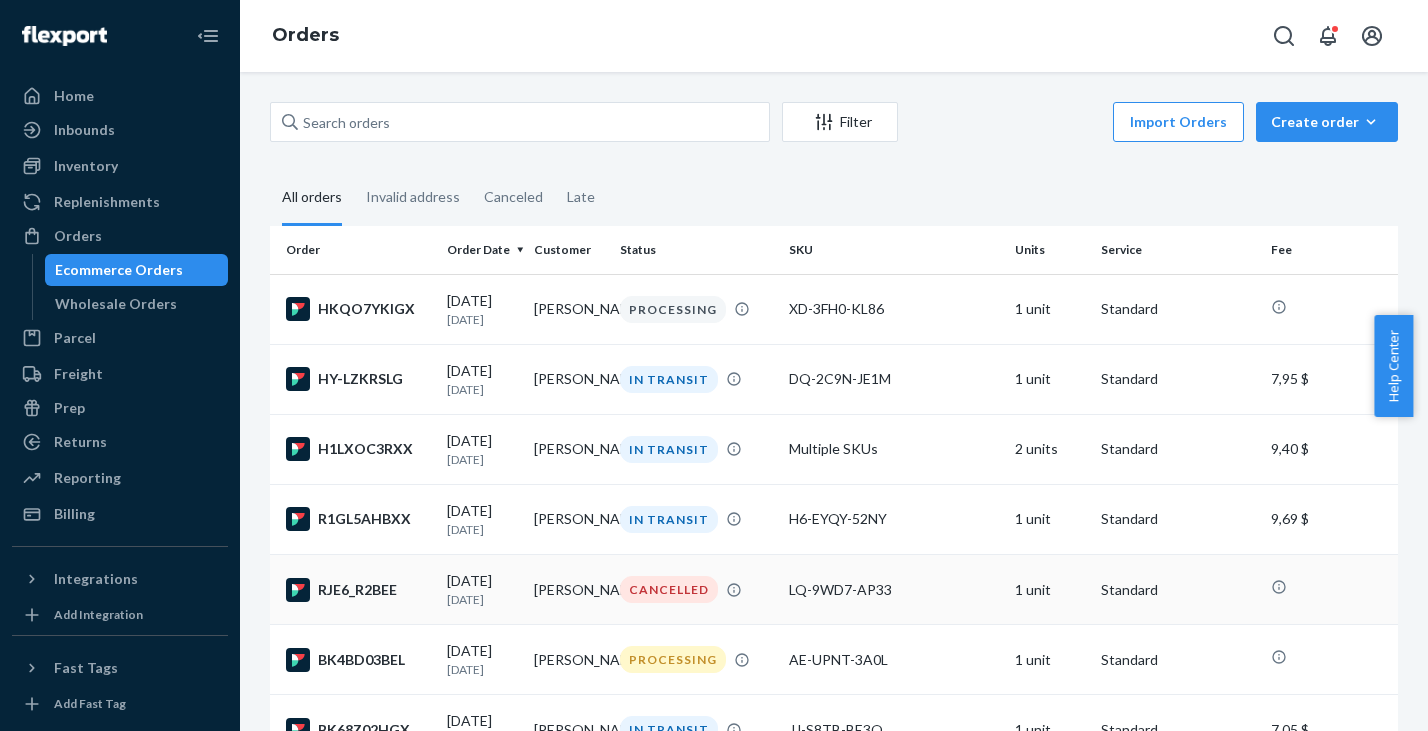click on "[DATE] [DATE]" at bounding box center [482, 589] 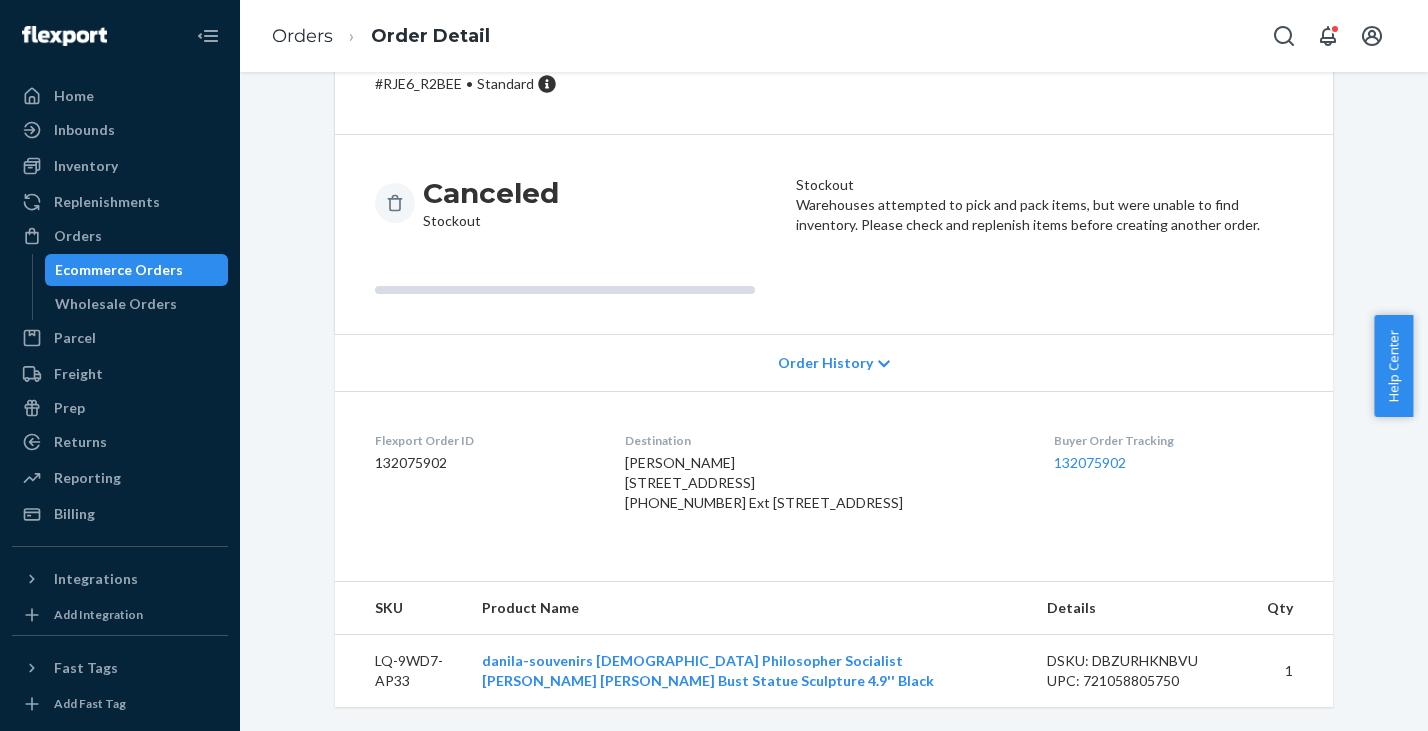 scroll, scrollTop: 151, scrollLeft: 0, axis: vertical 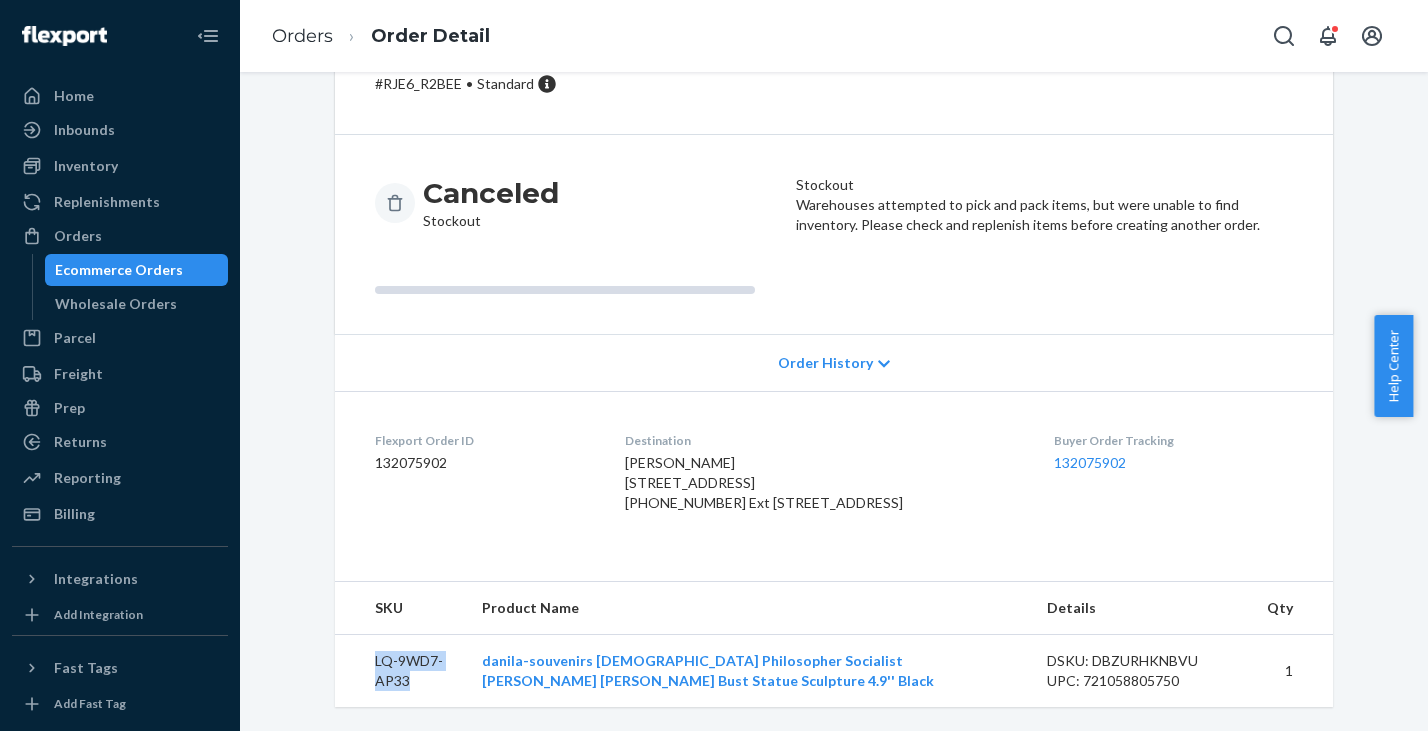 drag, startPoint x: 368, startPoint y: 660, endPoint x: 400, endPoint y: 685, distance: 40.60788 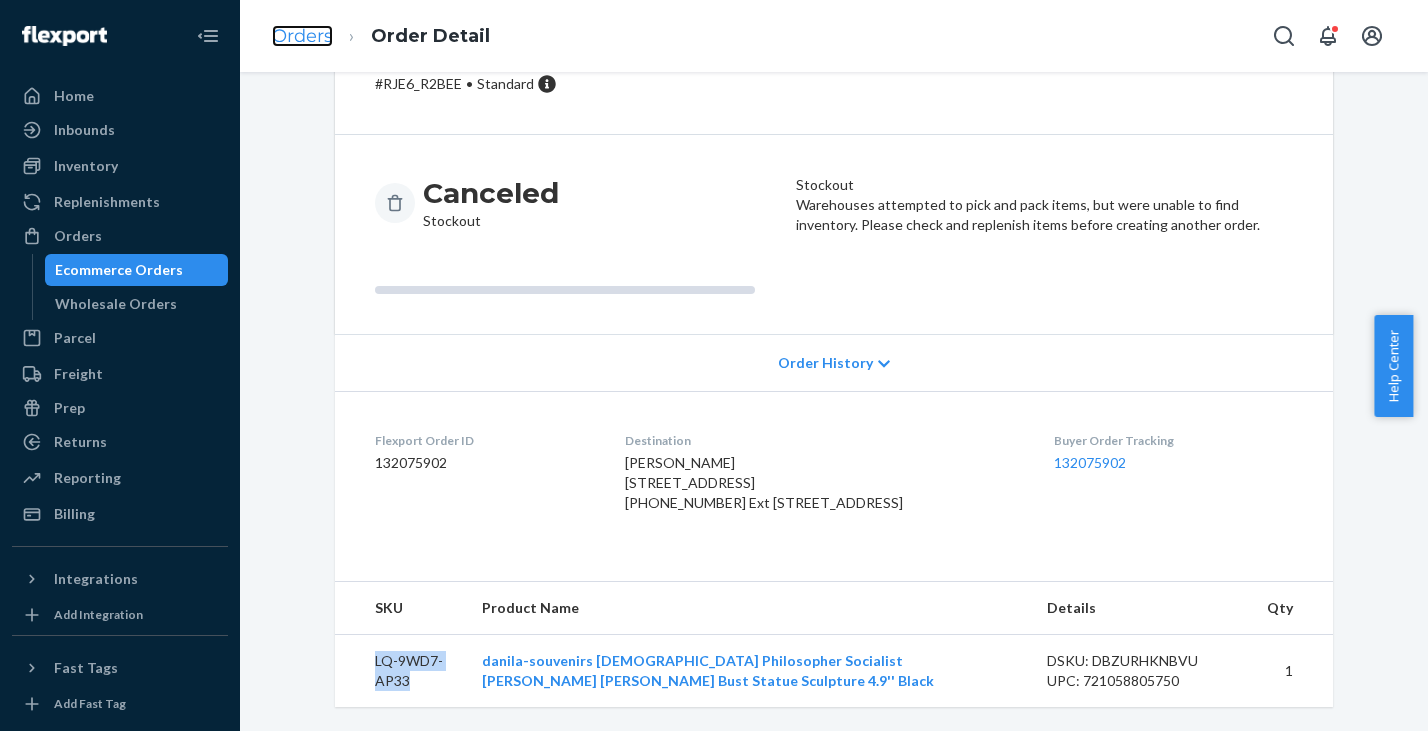 click on "Orders" at bounding box center [302, 36] 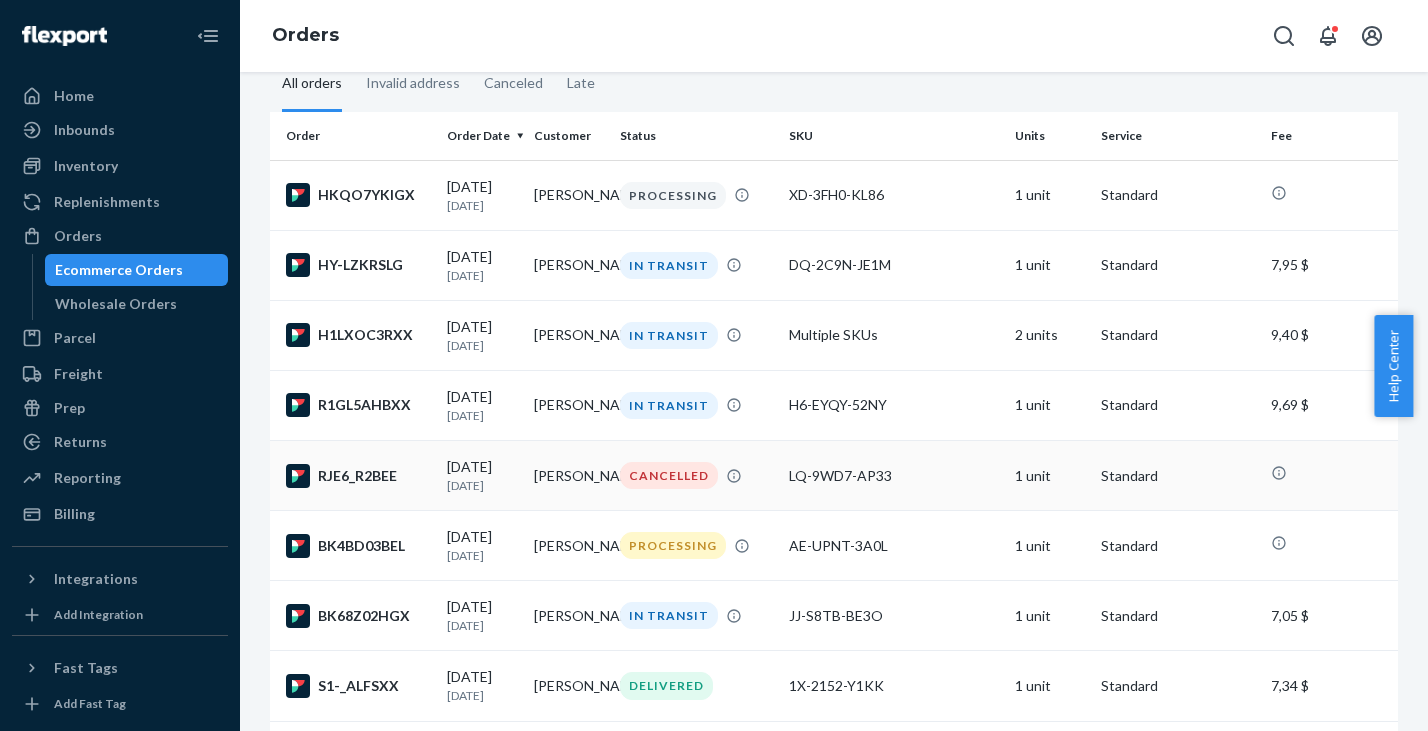 scroll, scrollTop: 102, scrollLeft: 0, axis: vertical 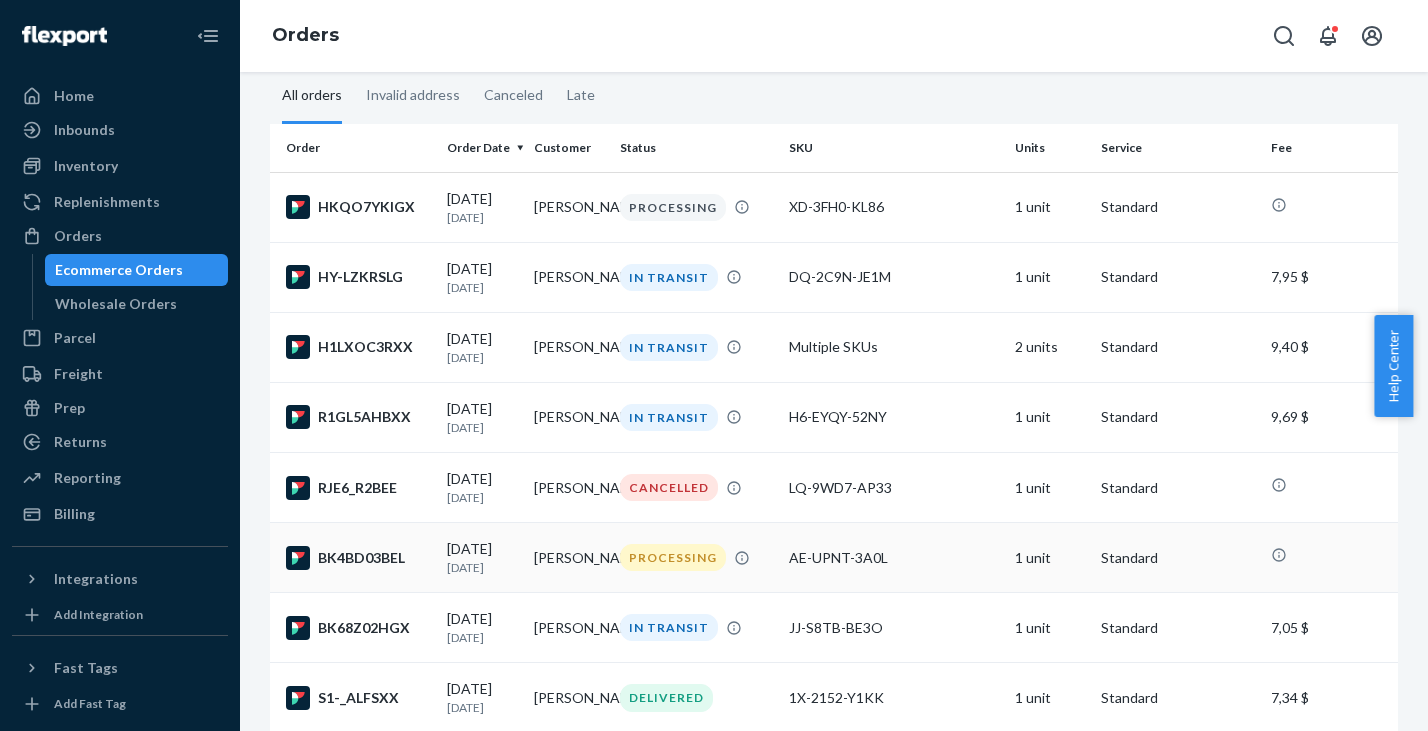 click on "[DATE] [DATE]" at bounding box center [482, 557] 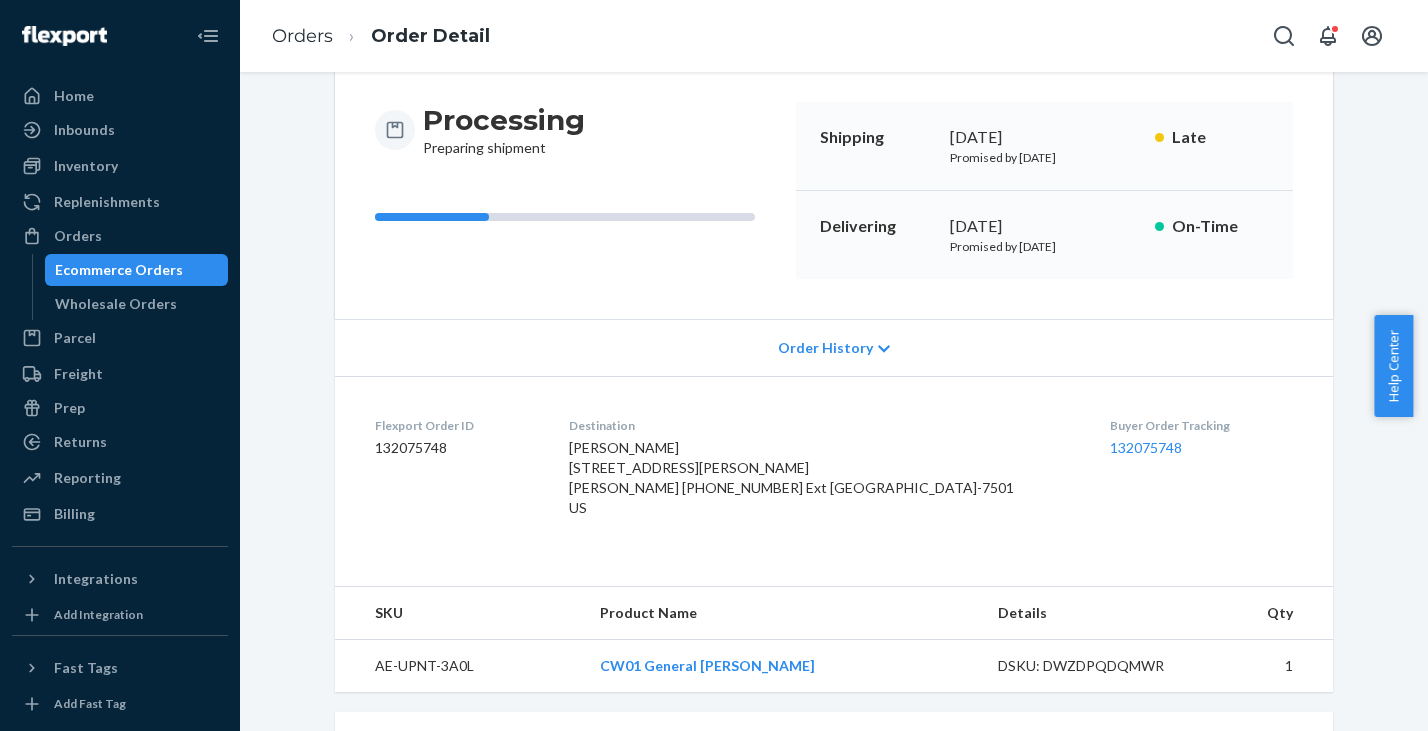 scroll, scrollTop: 408, scrollLeft: 0, axis: vertical 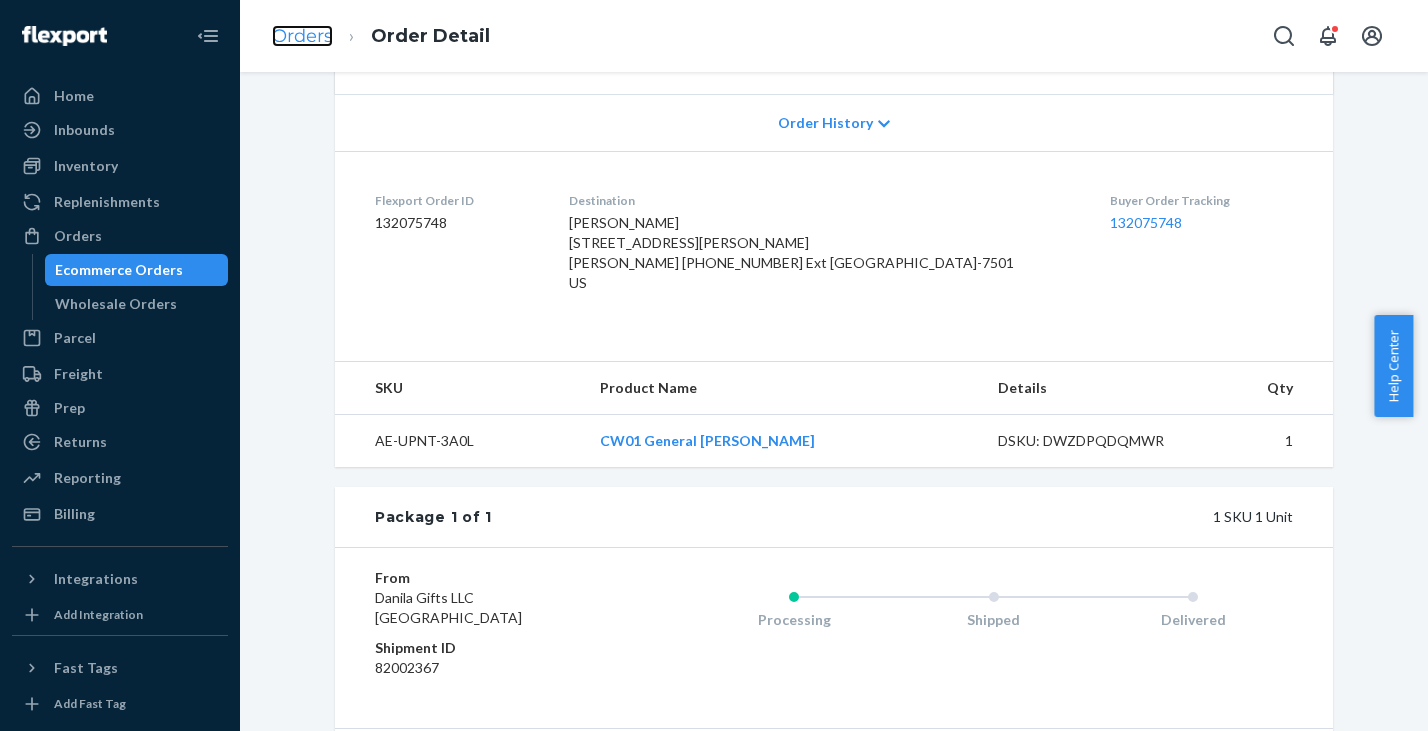 click on "Orders" at bounding box center (302, 36) 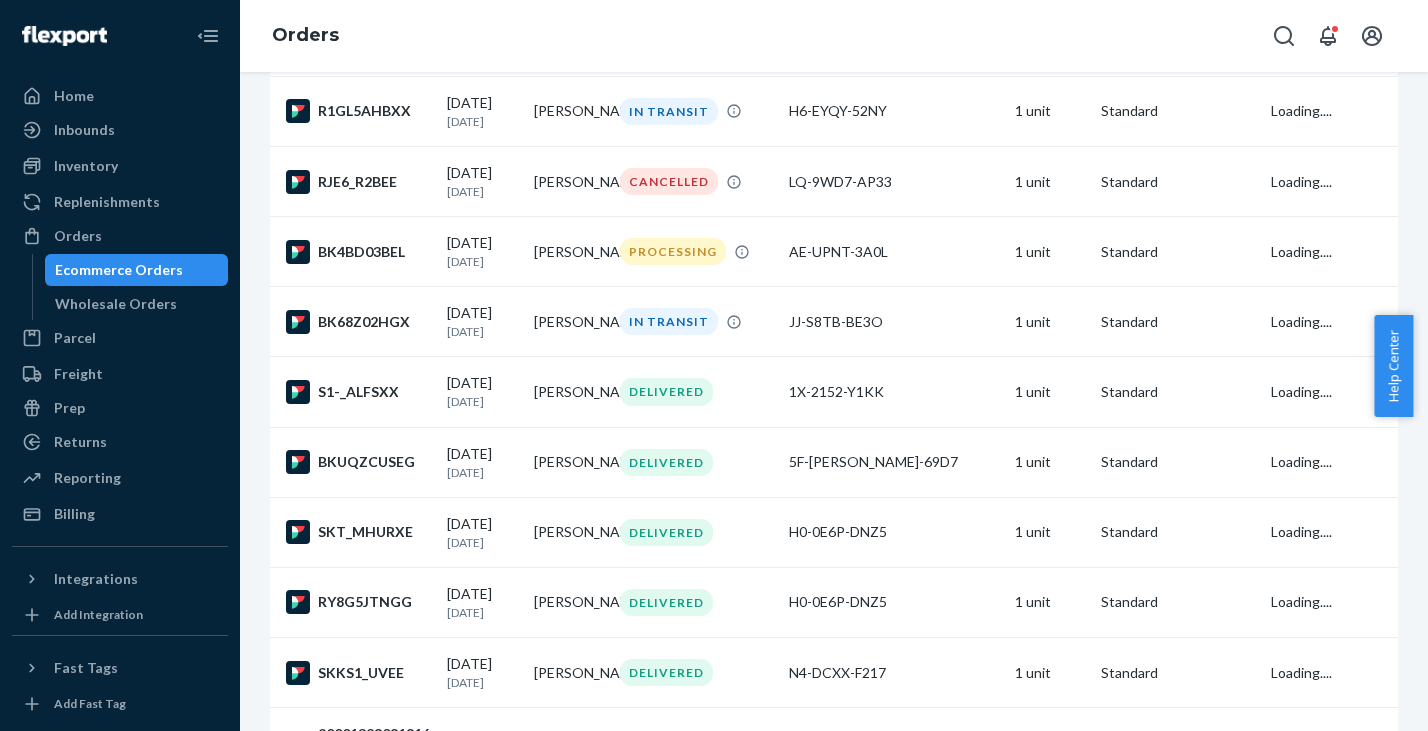 scroll, scrollTop: 0, scrollLeft: 0, axis: both 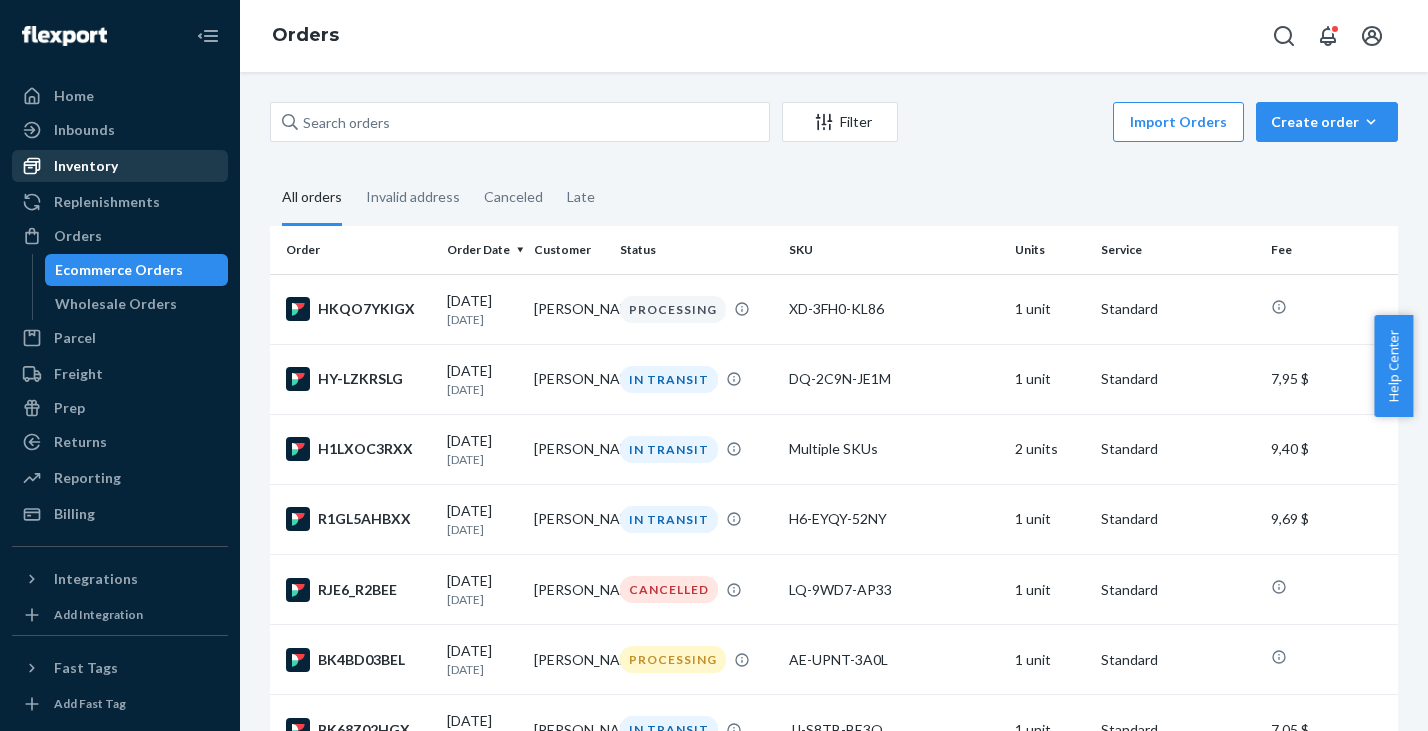 click on "Inventory" at bounding box center [86, 166] 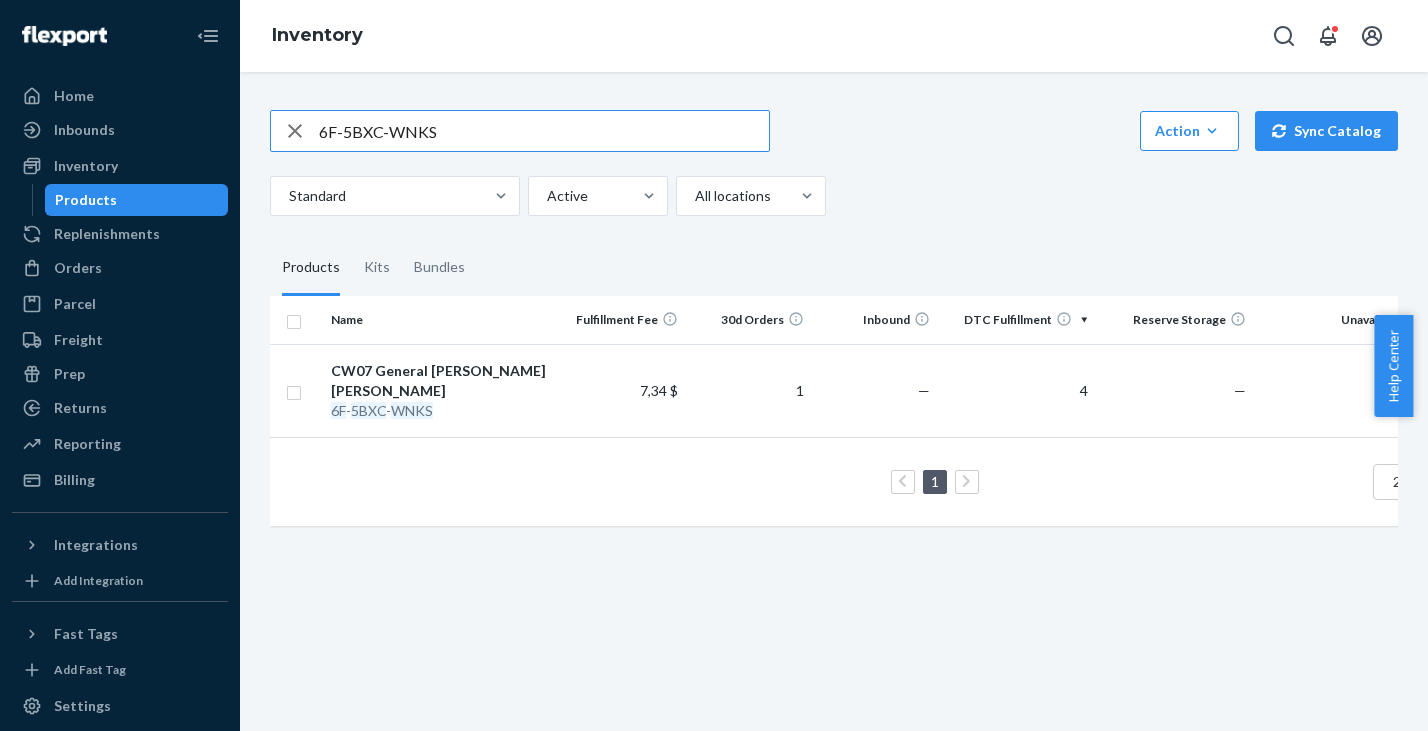 drag, startPoint x: 471, startPoint y: 135, endPoint x: 280, endPoint y: 127, distance: 191.16747 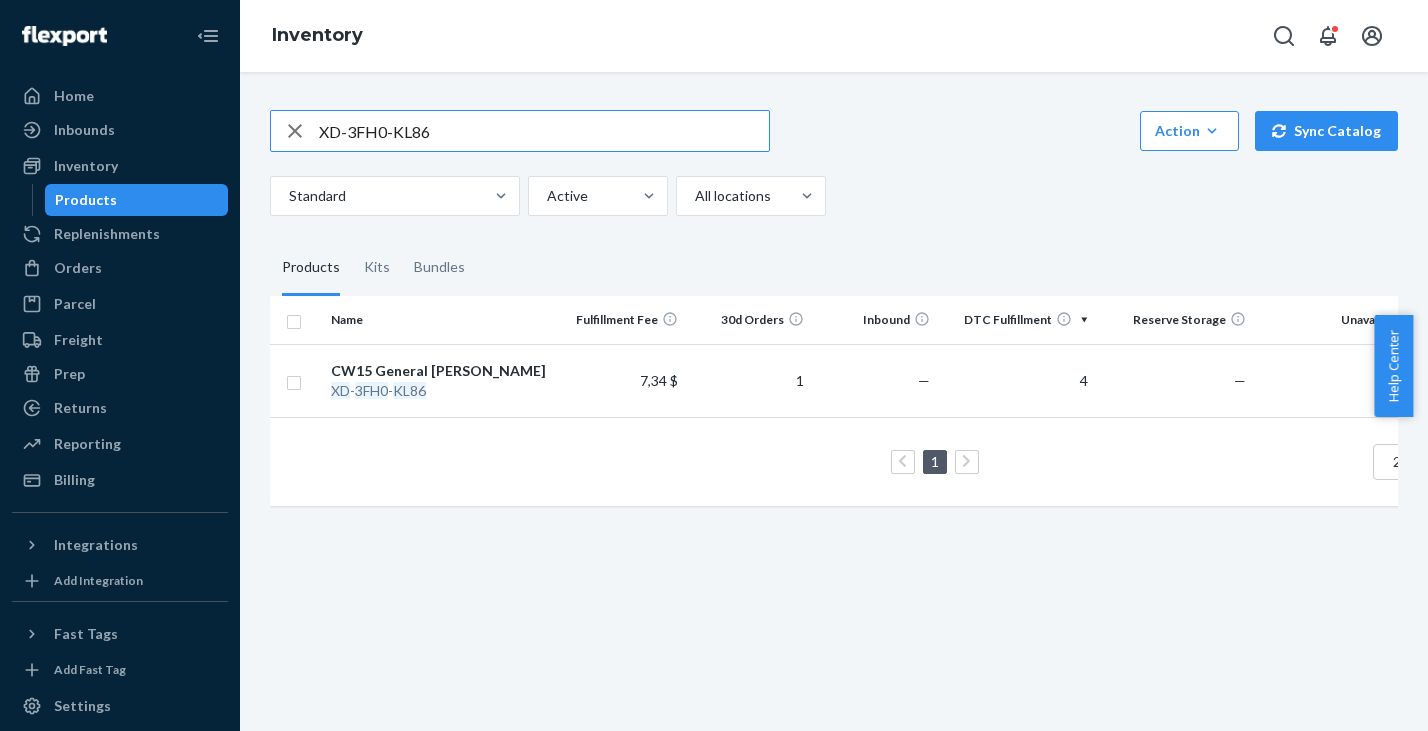 drag, startPoint x: 461, startPoint y: 128, endPoint x: 322, endPoint y: 99, distance: 141.99295 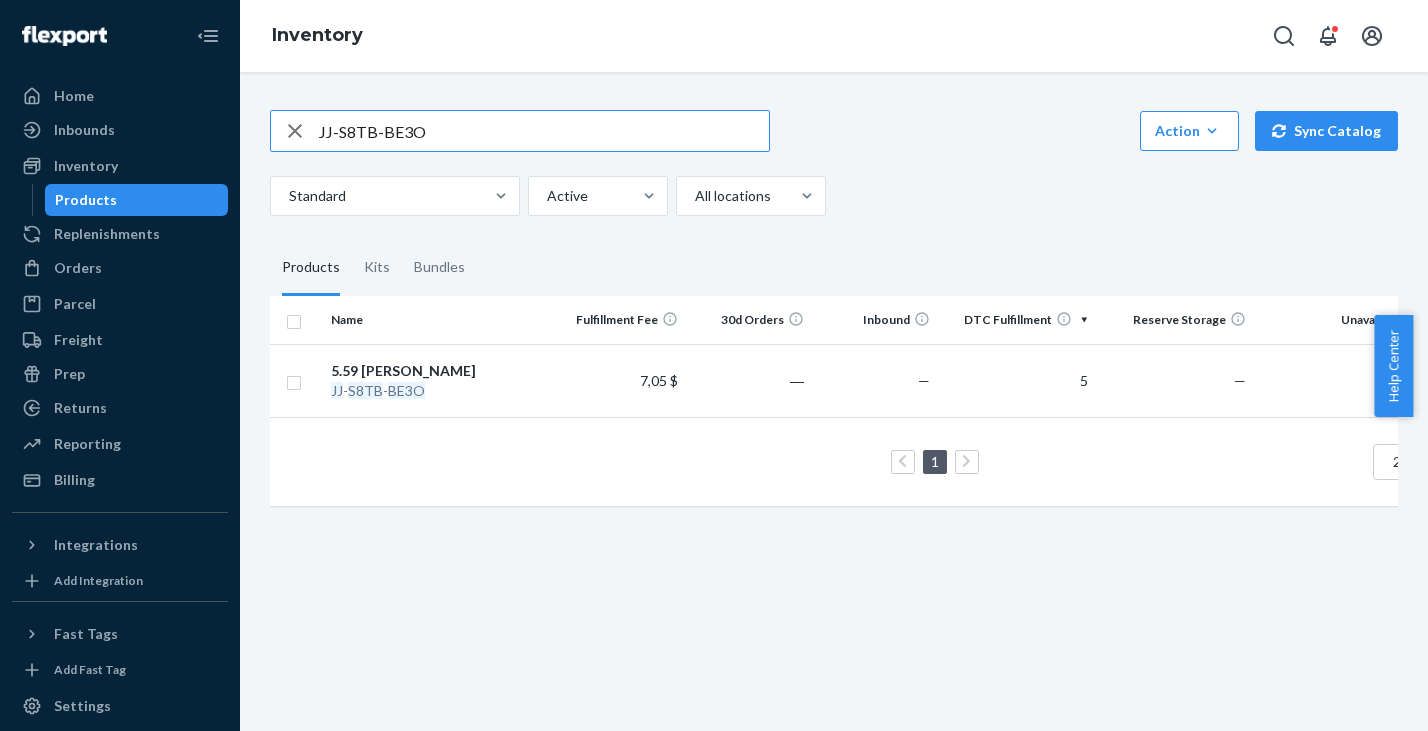 drag, startPoint x: 475, startPoint y: 137, endPoint x: 306, endPoint y: 114, distance: 170.5579 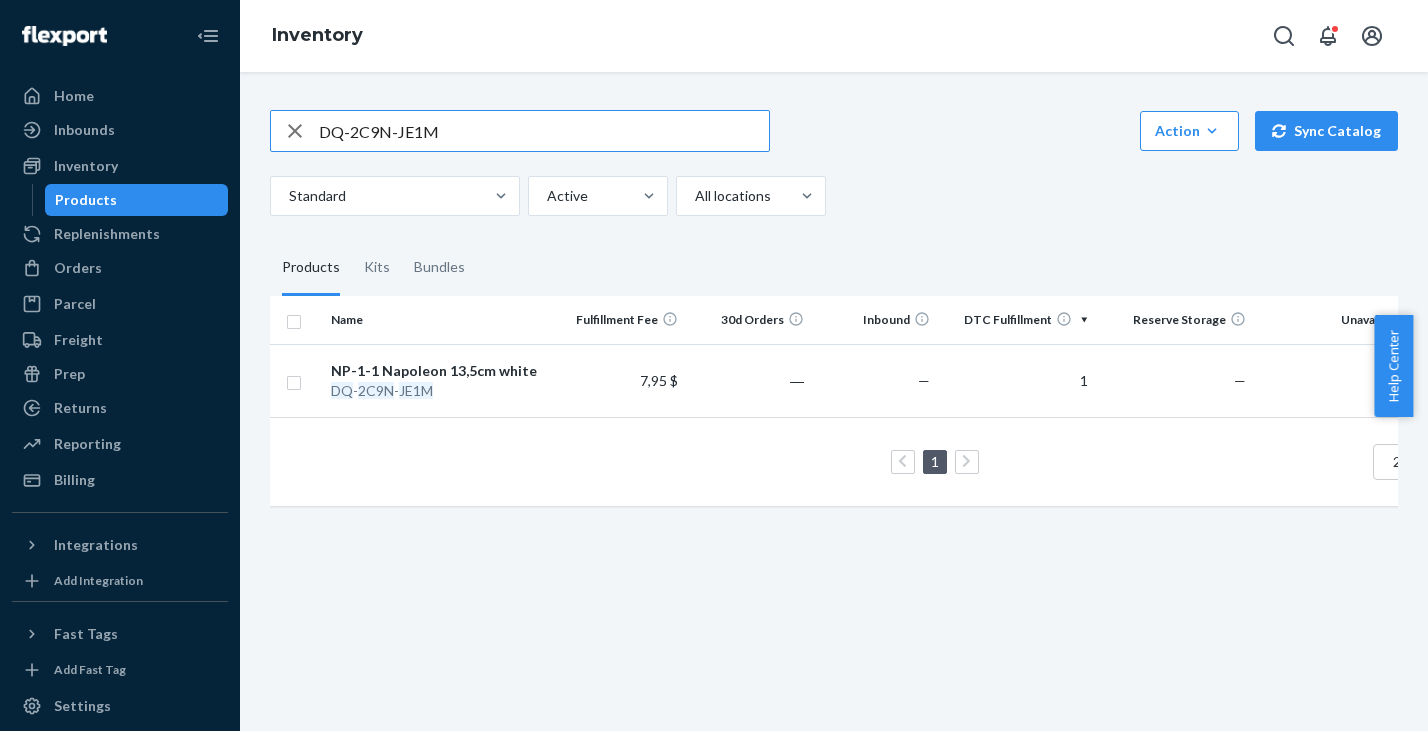drag, startPoint x: 473, startPoint y: 134, endPoint x: 202, endPoint y: 96, distance: 273.65125 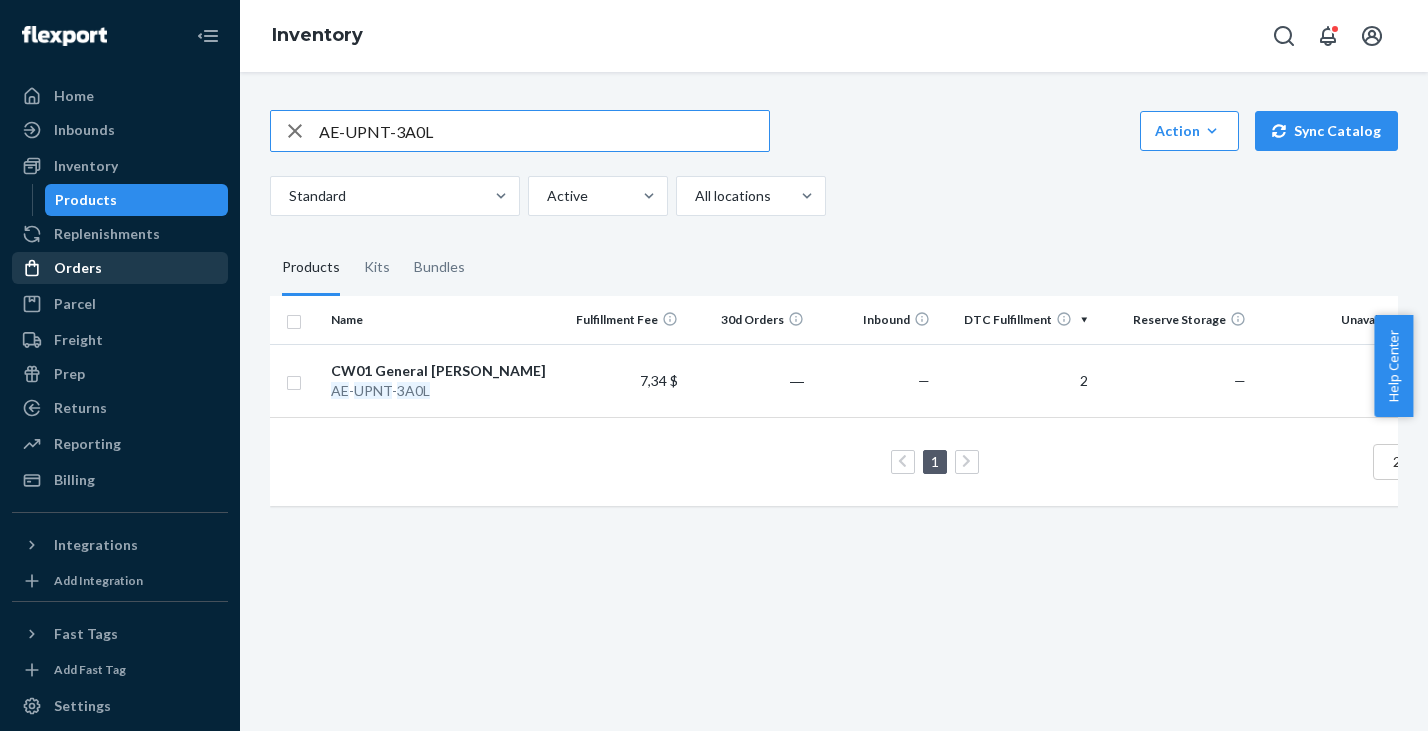 click on "Orders" at bounding box center (78, 268) 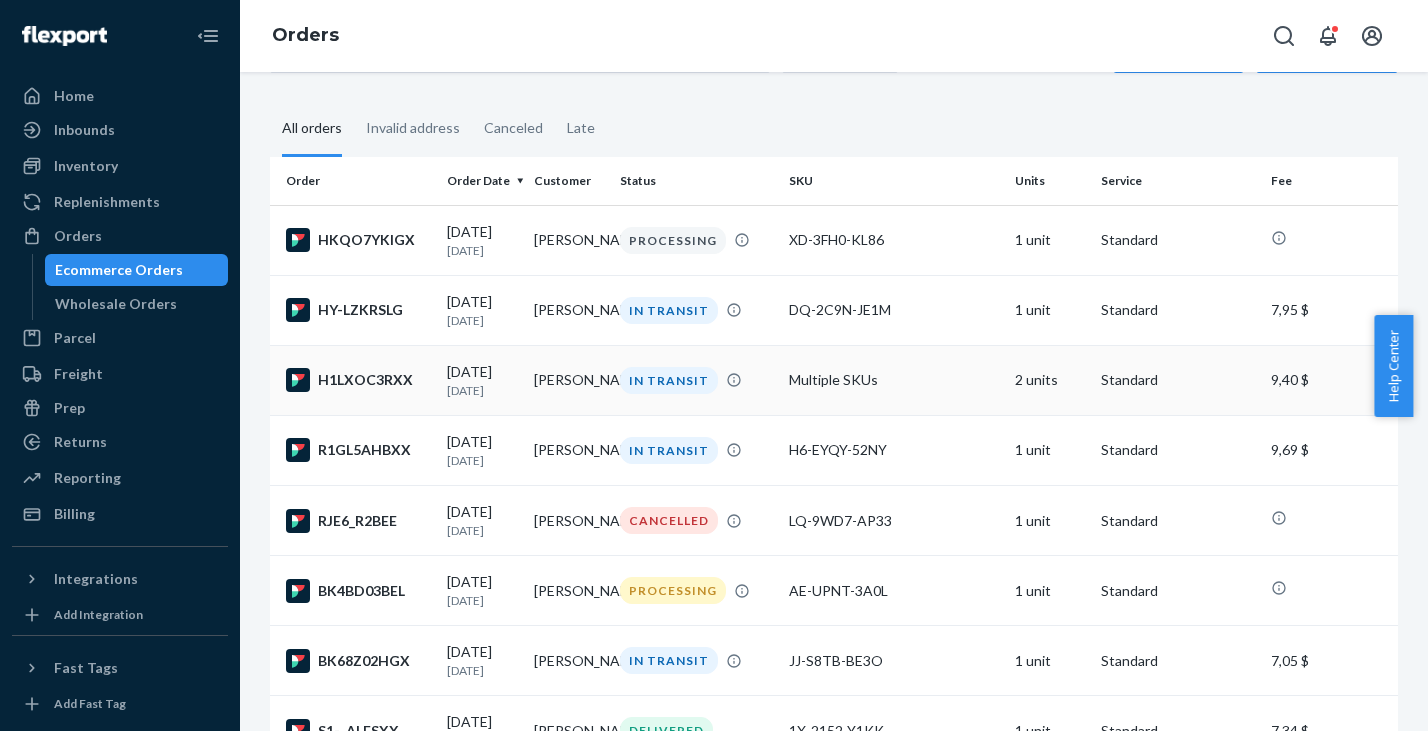 scroll, scrollTop: 119, scrollLeft: 0, axis: vertical 